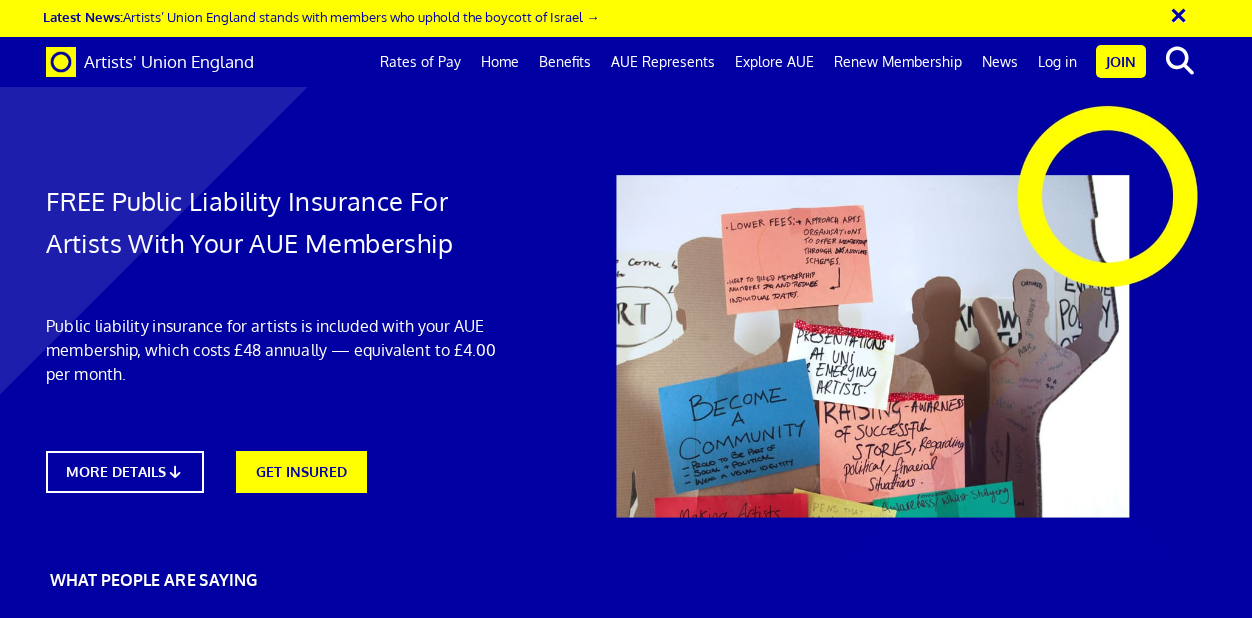 scroll, scrollTop: 0, scrollLeft: 0, axis: both 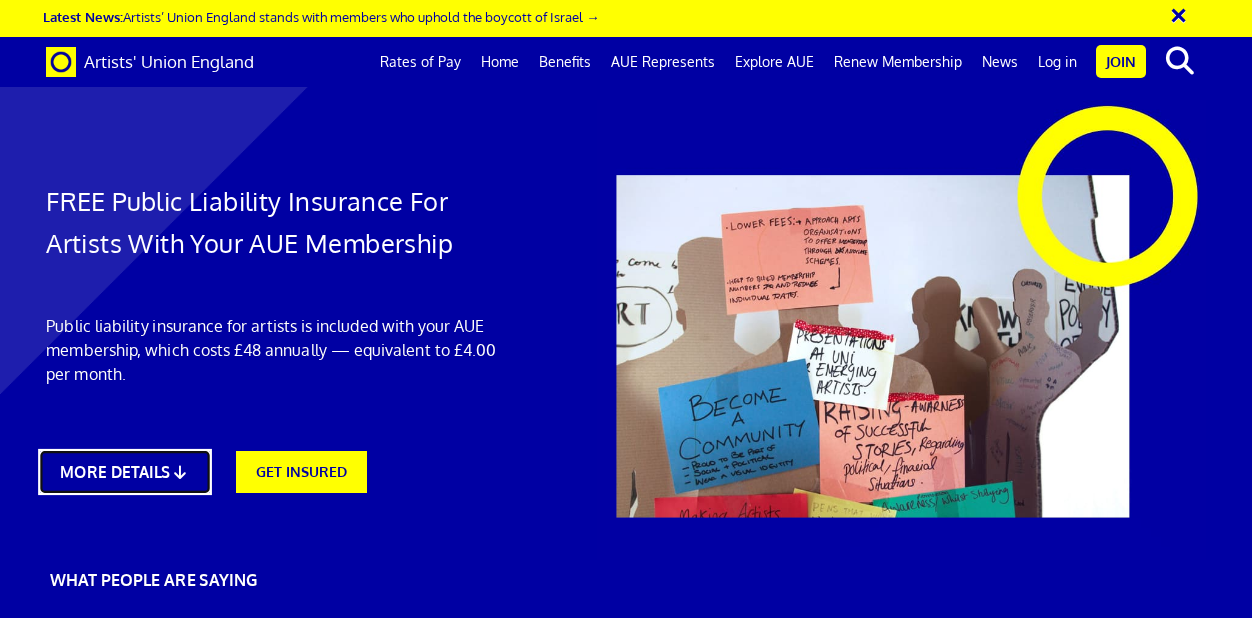 click on "MORE DETAILS" at bounding box center [124, 472] 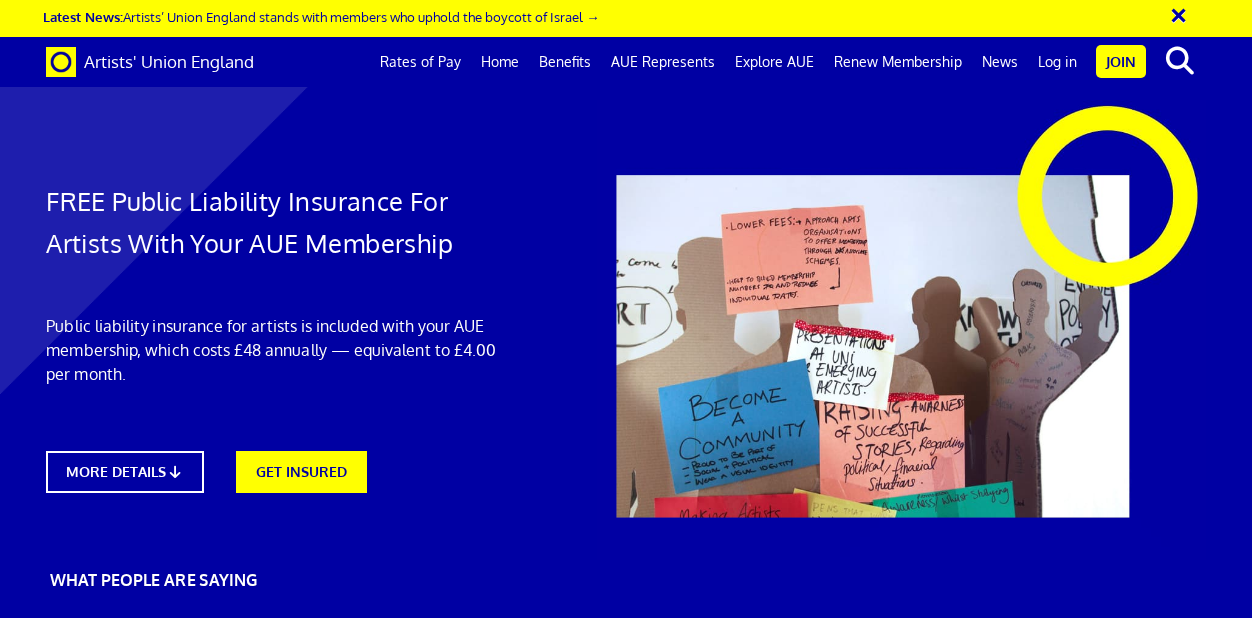 scroll, scrollTop: 918, scrollLeft: 0, axis: vertical 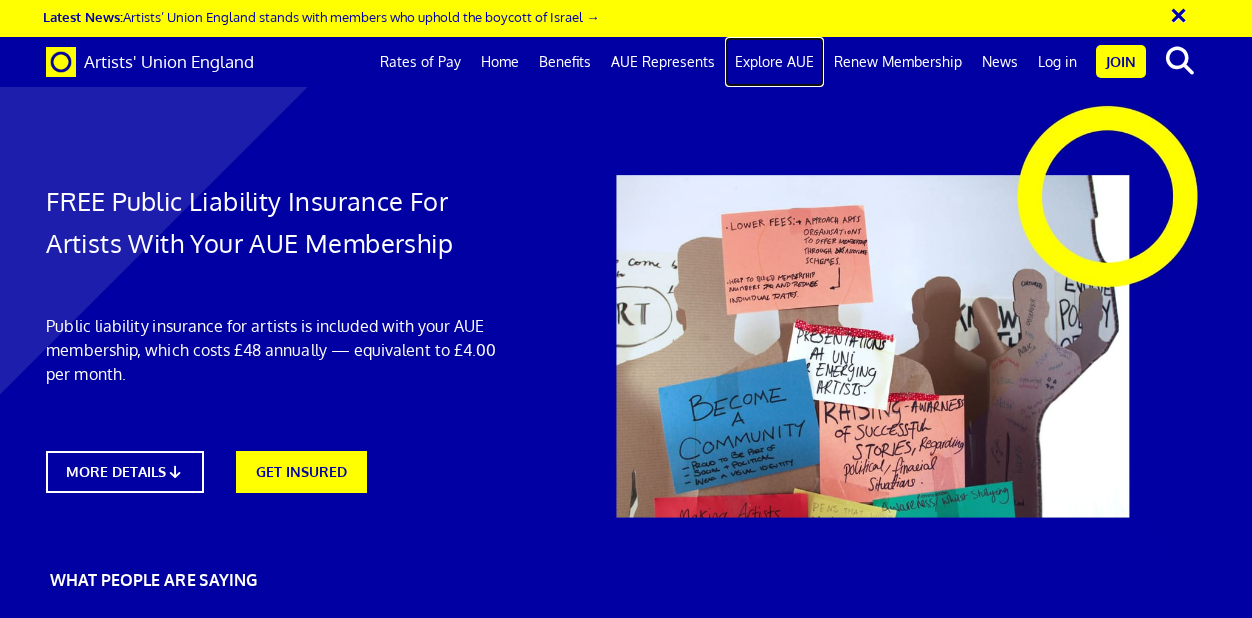click on "Explore AUE" at bounding box center (774, 62) 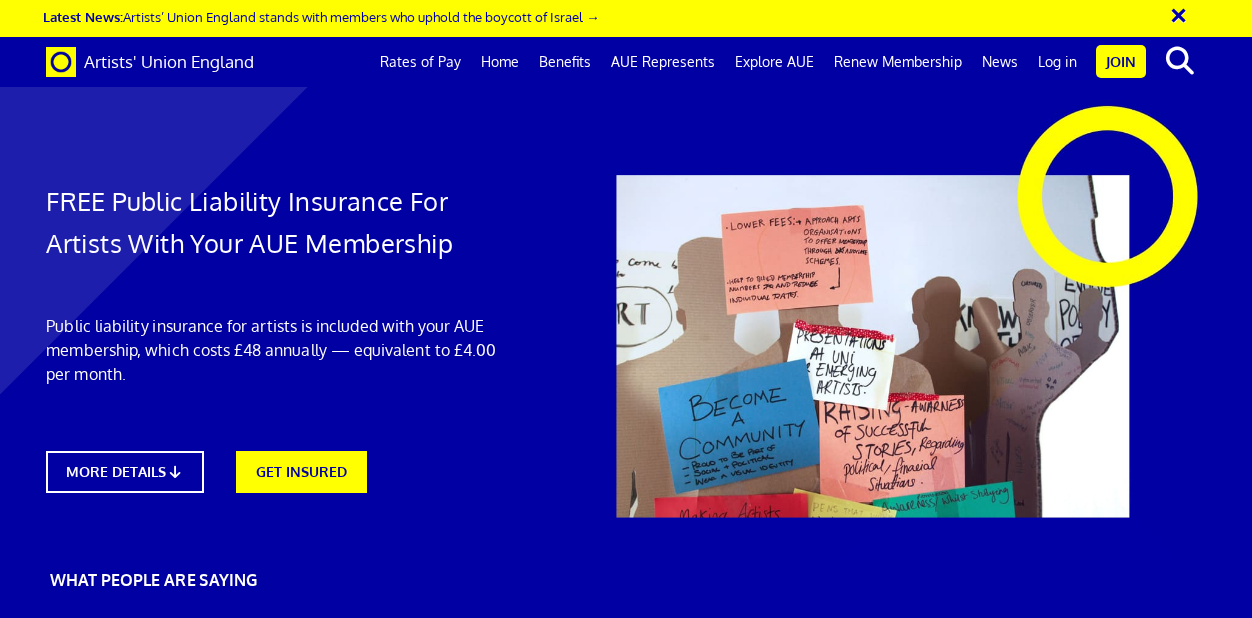 scroll, scrollTop: 4688, scrollLeft: 0, axis: vertical 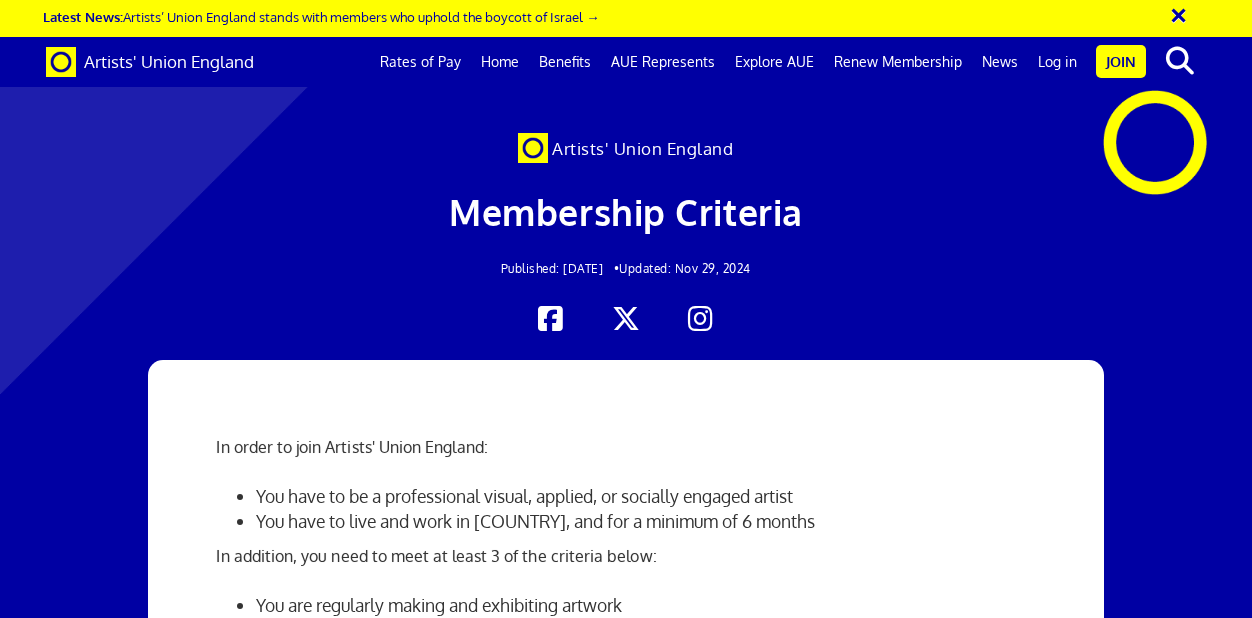 click on "Apply Online" at bounding box center [280, 999] 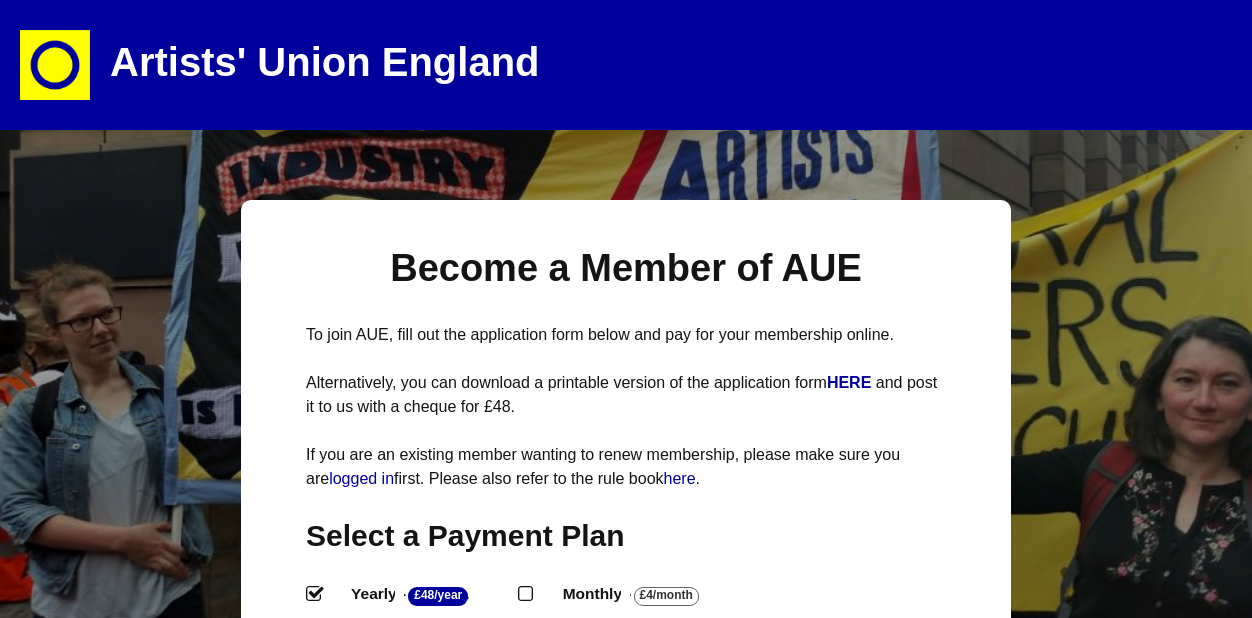 select 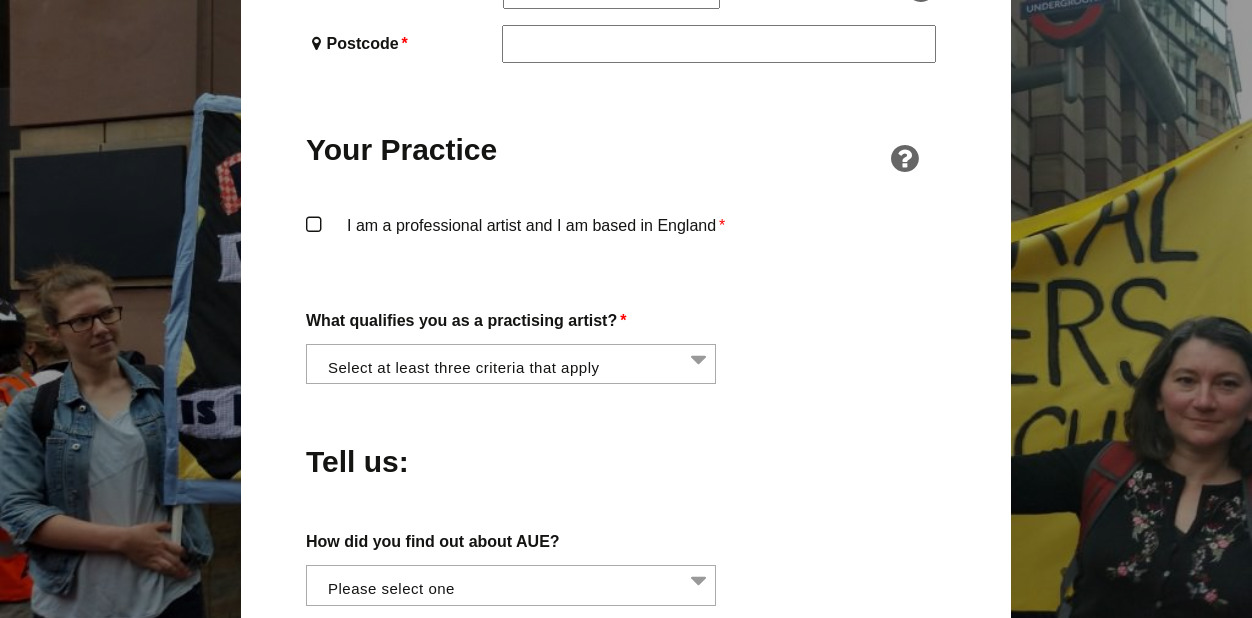 scroll, scrollTop: 1452, scrollLeft: 0, axis: vertical 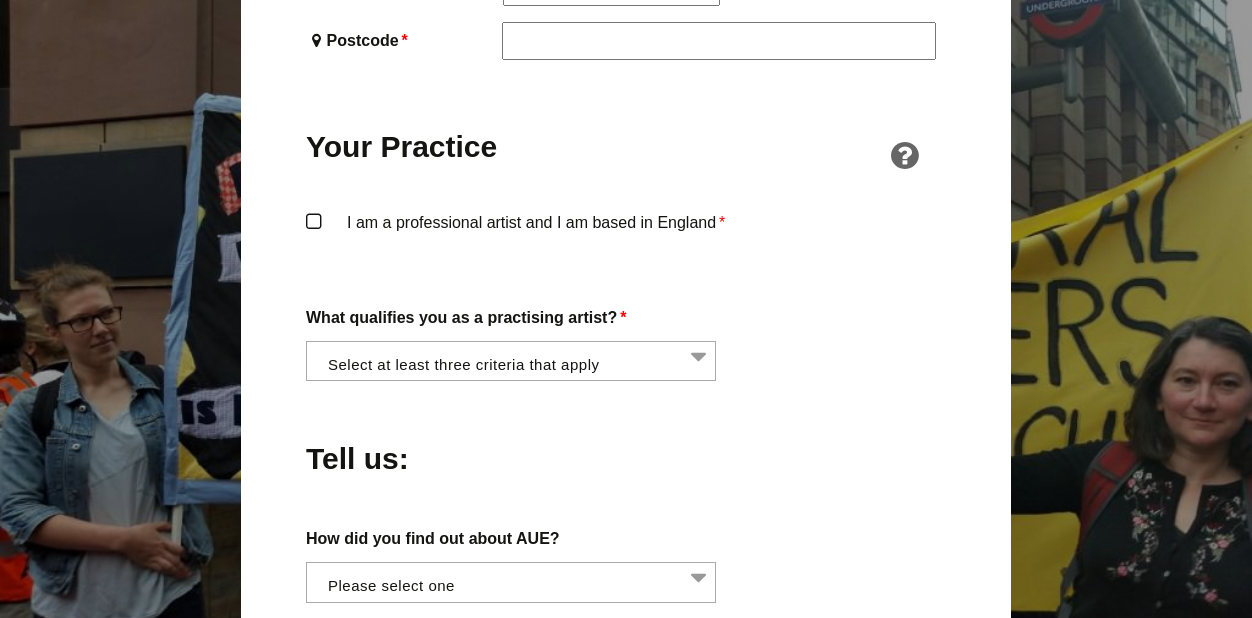click on "I am a professional artist and I am based in England   *" at bounding box center (626, 239) 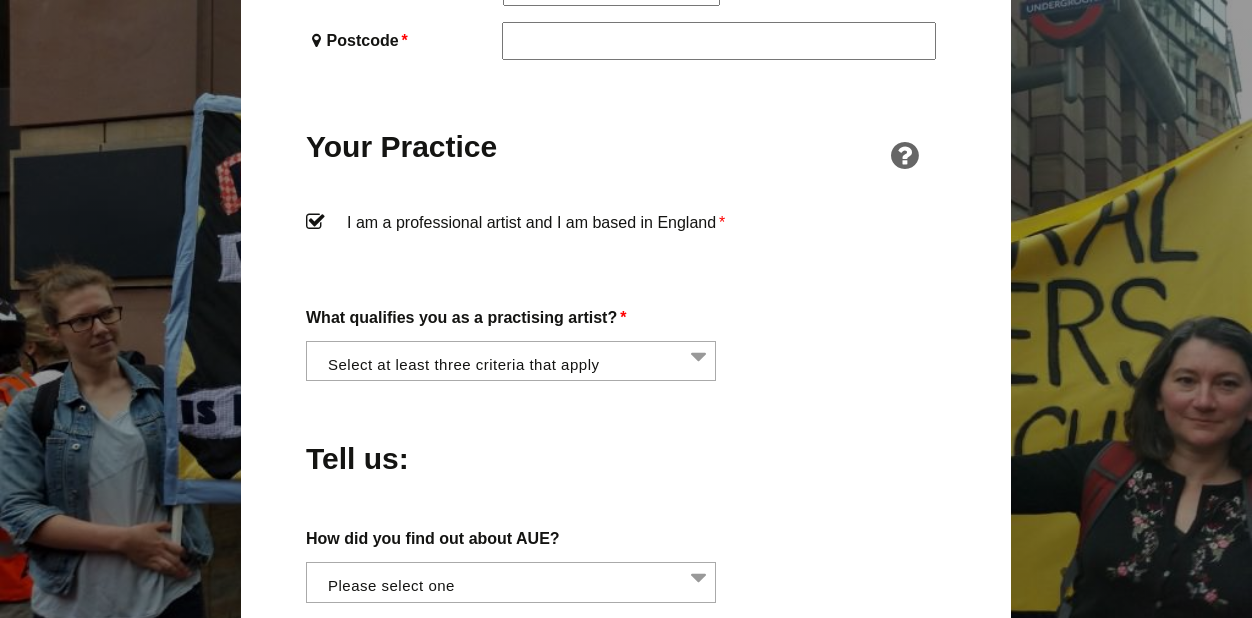 click at bounding box center [517, 359] 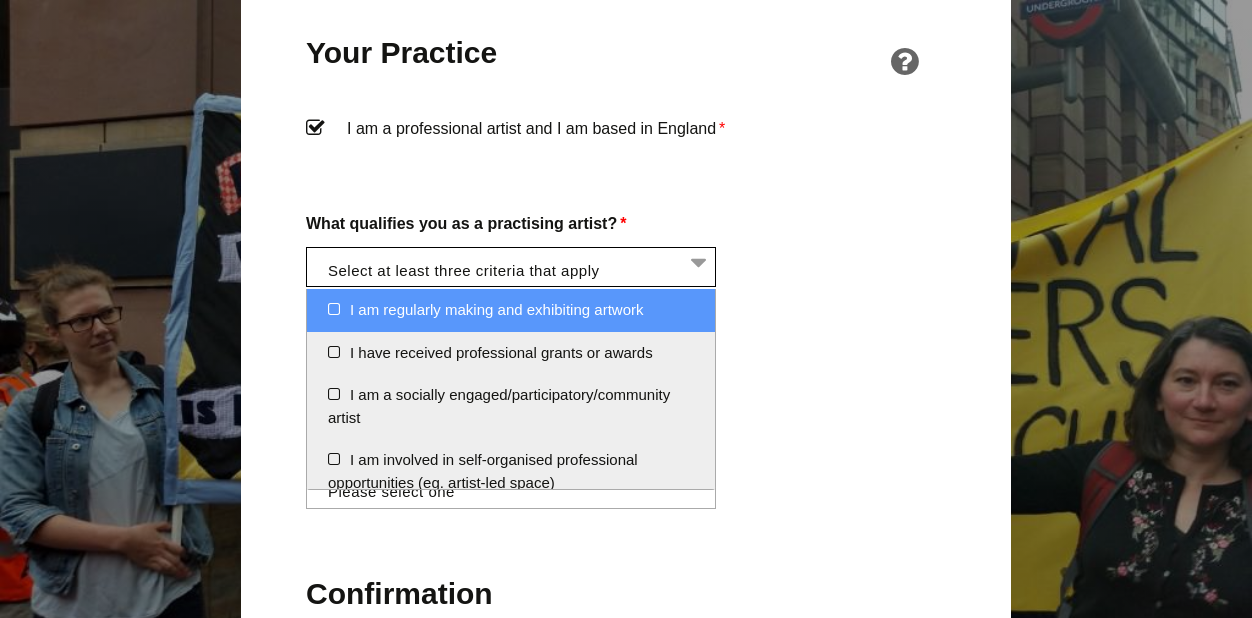 scroll, scrollTop: 1547, scrollLeft: 0, axis: vertical 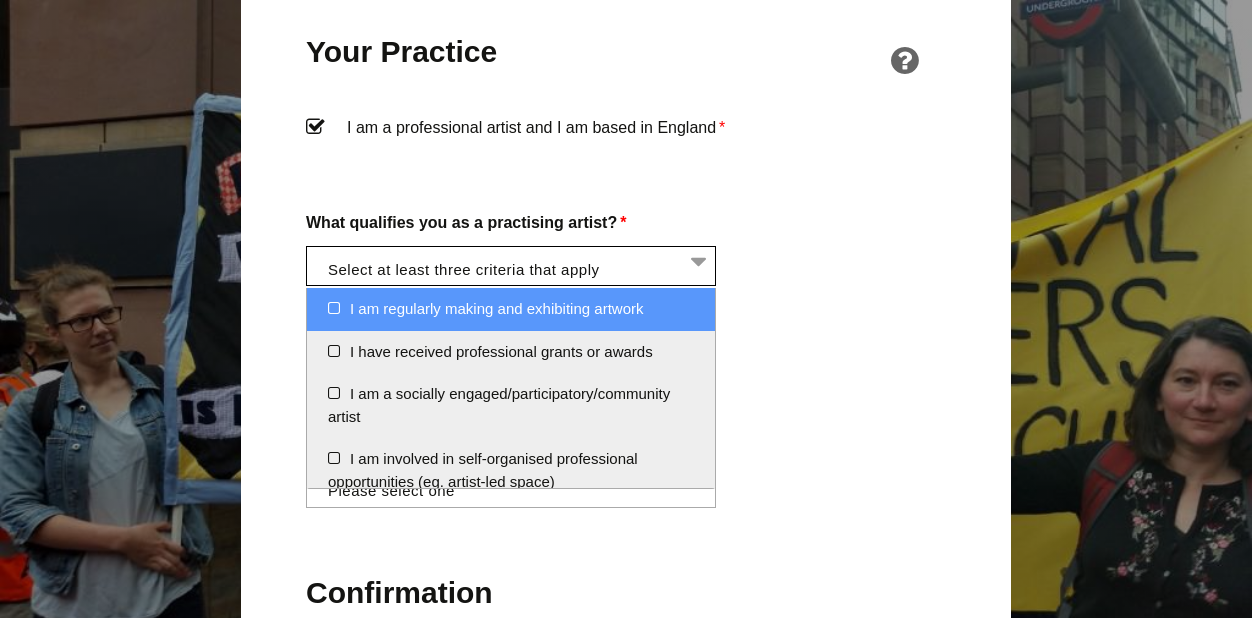 click on "I am regularly making and exhibiting artwork" at bounding box center (511, 309) 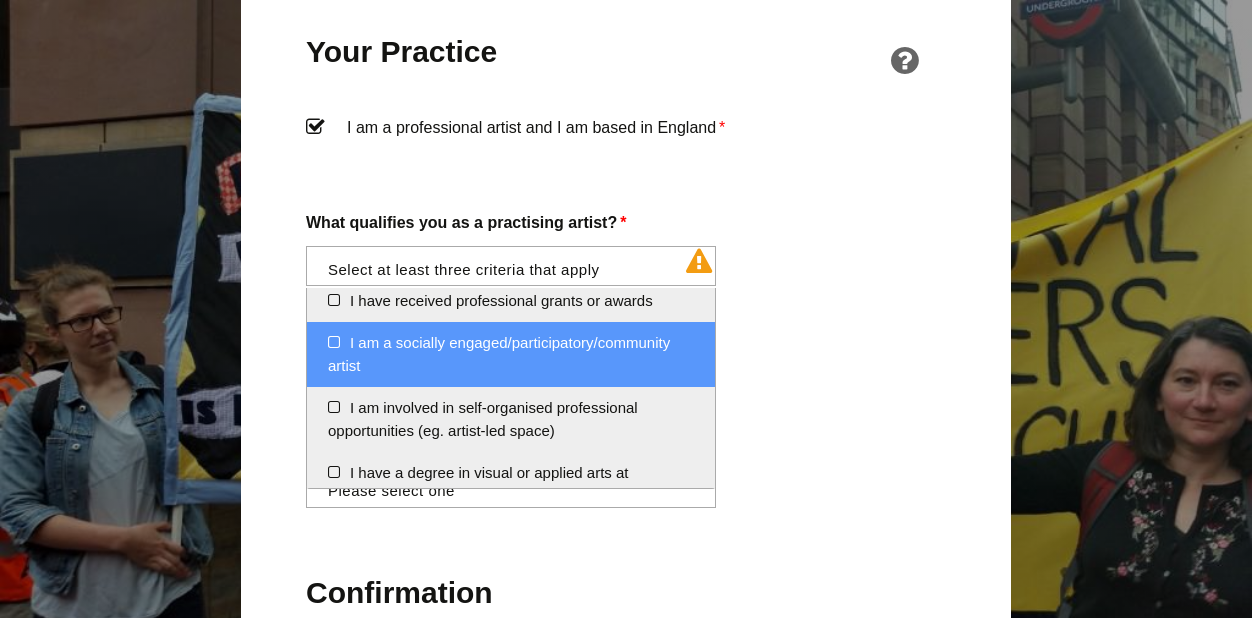 scroll, scrollTop: 53, scrollLeft: 0, axis: vertical 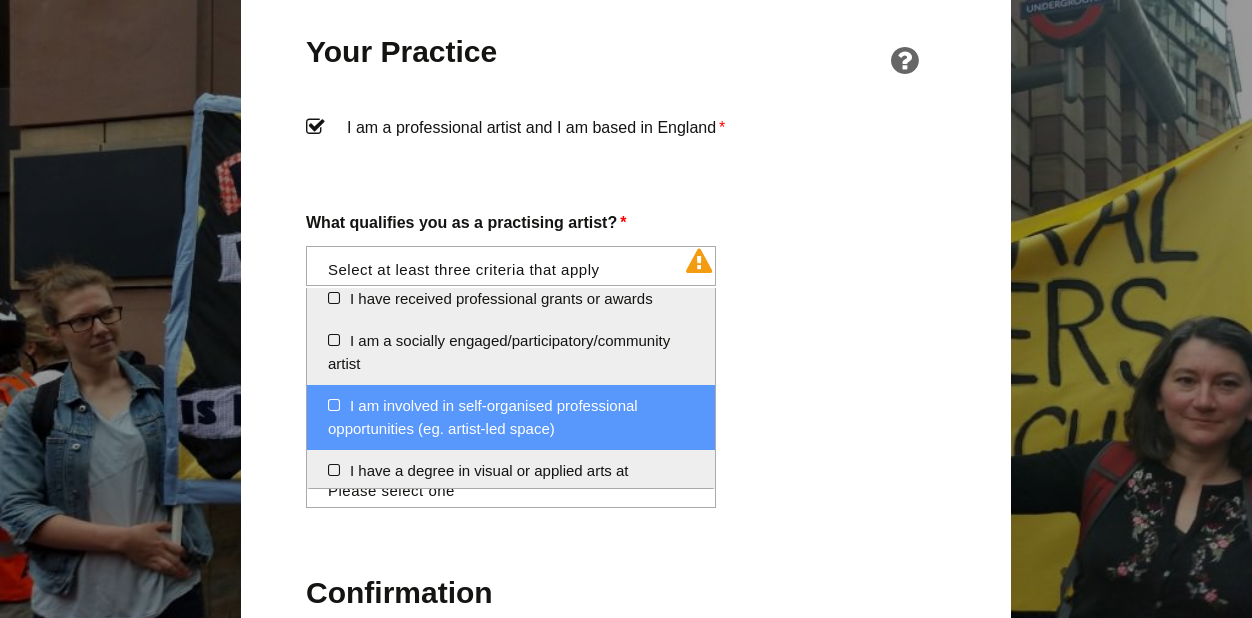 click on "I am involved in self-organised professional opportunities (eg. artist-led space)" at bounding box center [511, 417] 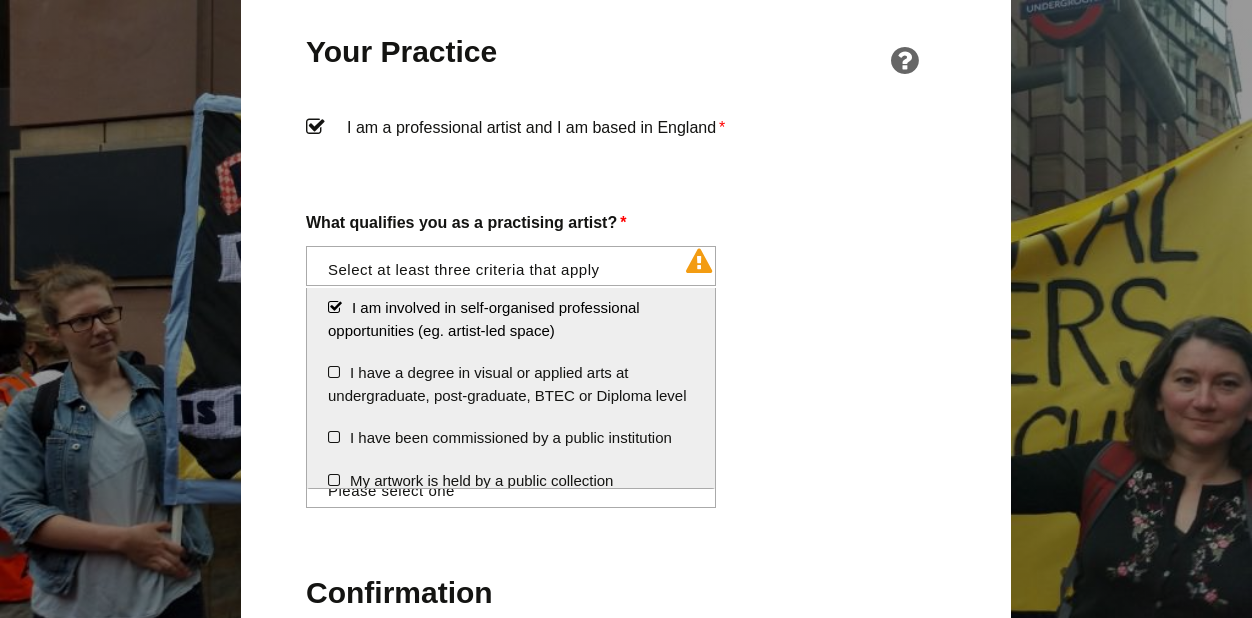 scroll, scrollTop: 168, scrollLeft: 0, axis: vertical 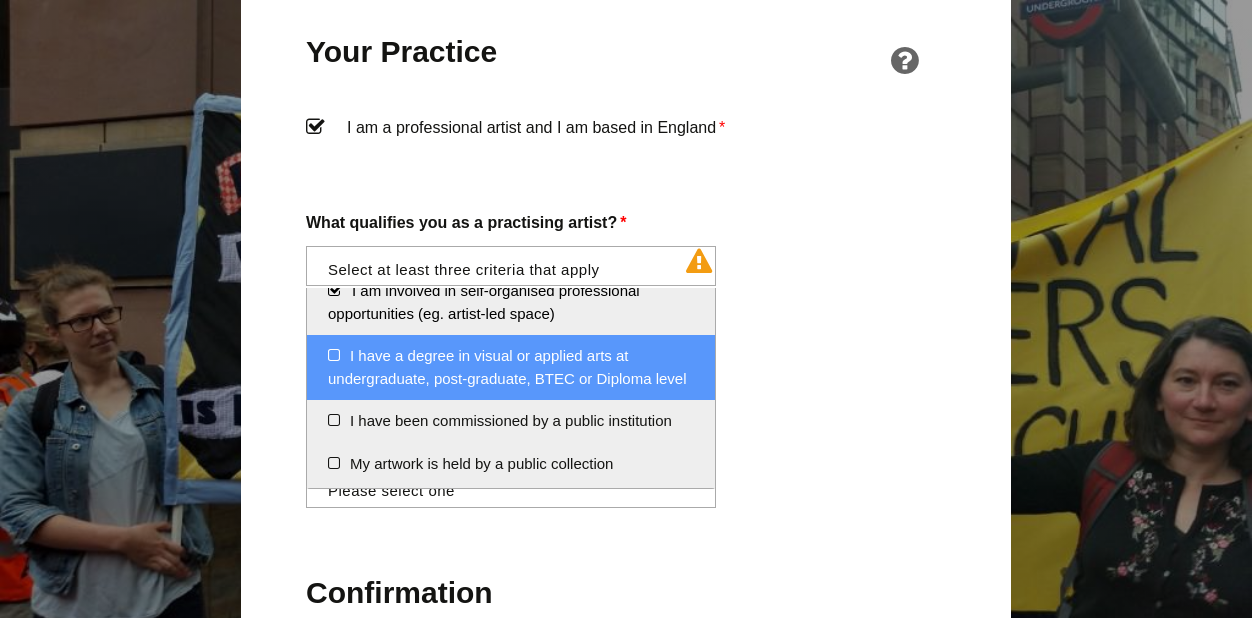 click on "I have a degree in visual or applied arts at undergraduate, post-graduate, BTEC or Diploma level" at bounding box center (511, 367) 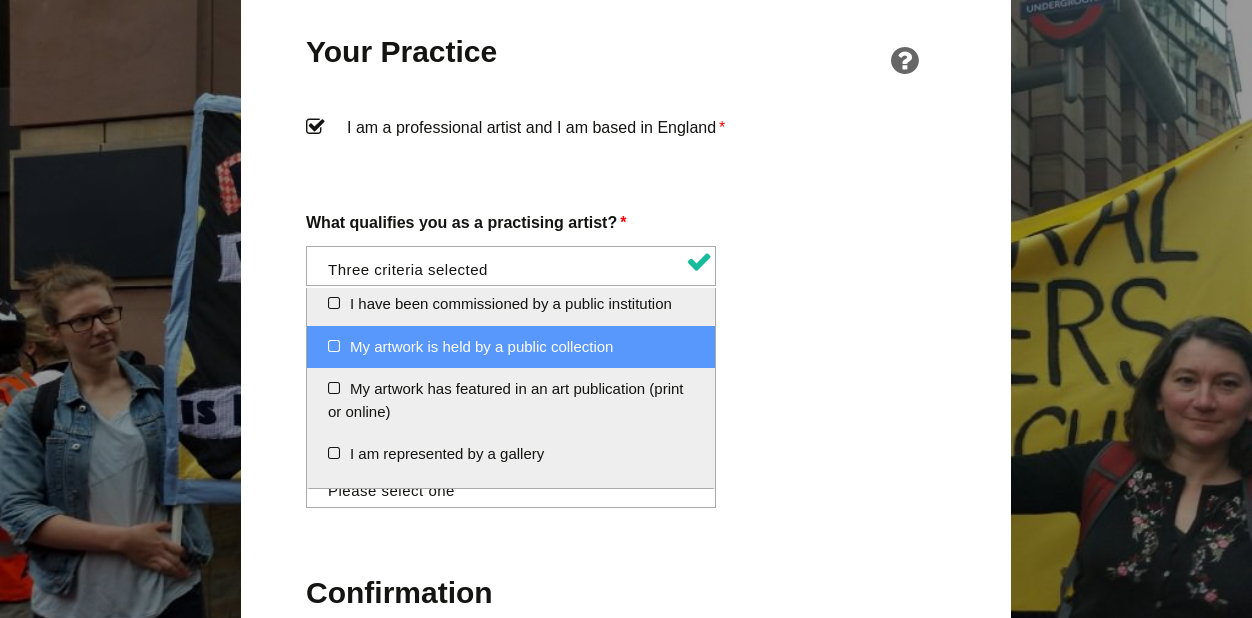 scroll, scrollTop: 293, scrollLeft: 0, axis: vertical 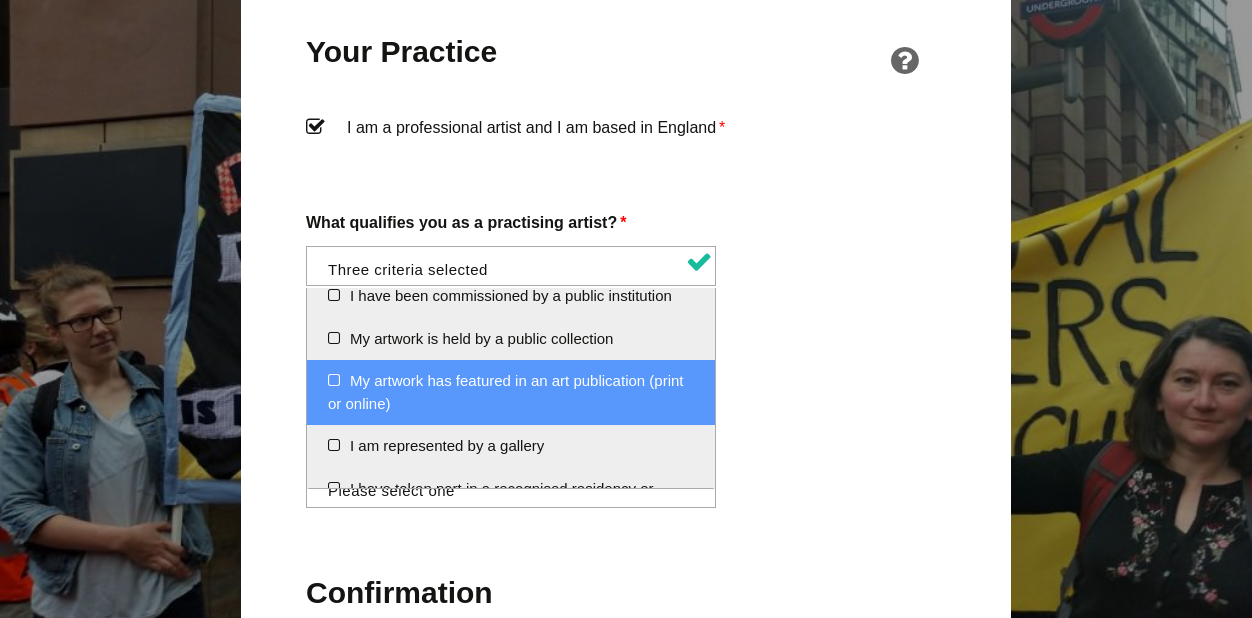 click on "My artwork has featured in an art publication (print or online)" at bounding box center [511, 392] 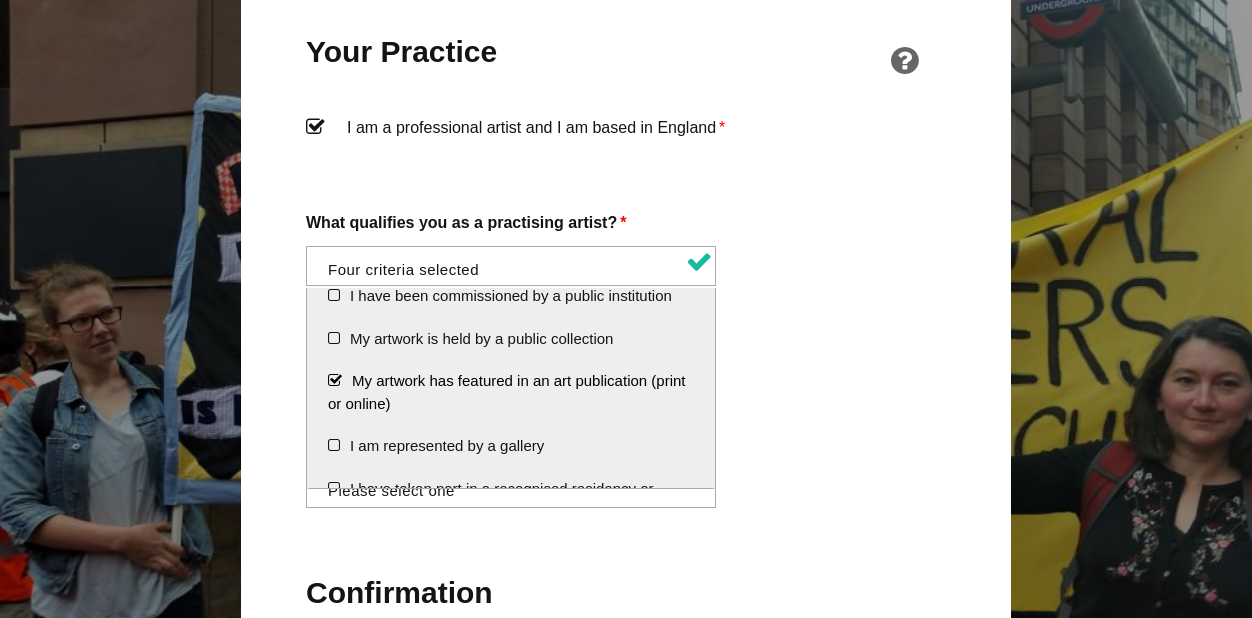 scroll, scrollTop: 337, scrollLeft: 0, axis: vertical 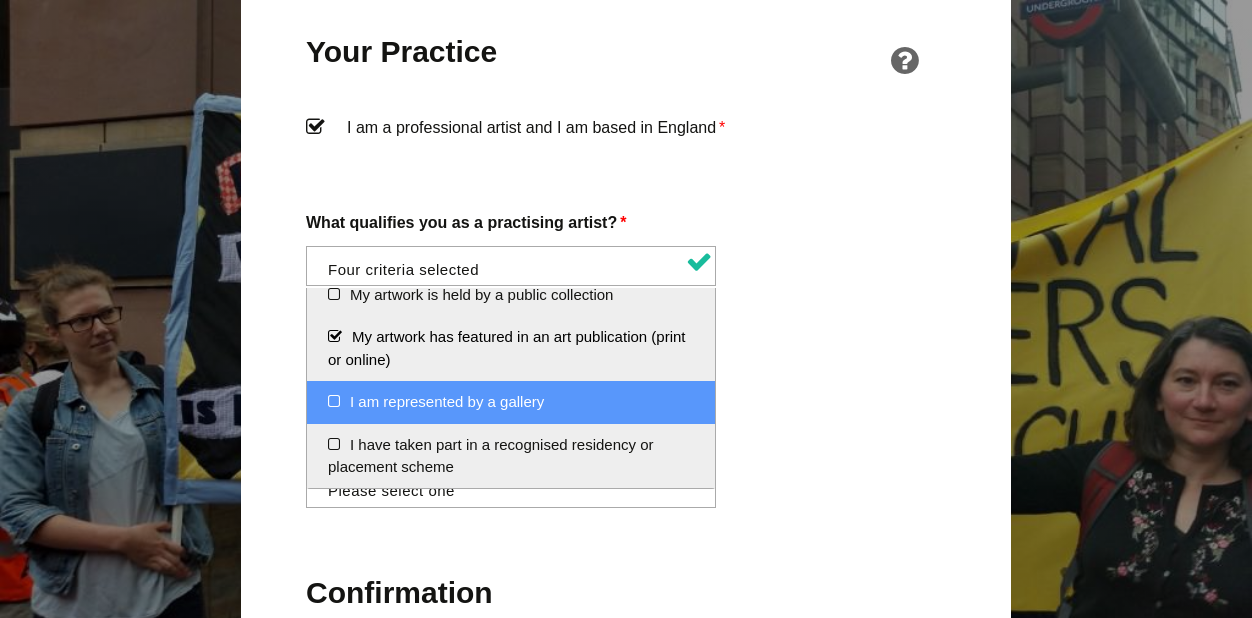 click on "I am represented by a gallery" at bounding box center (511, 402) 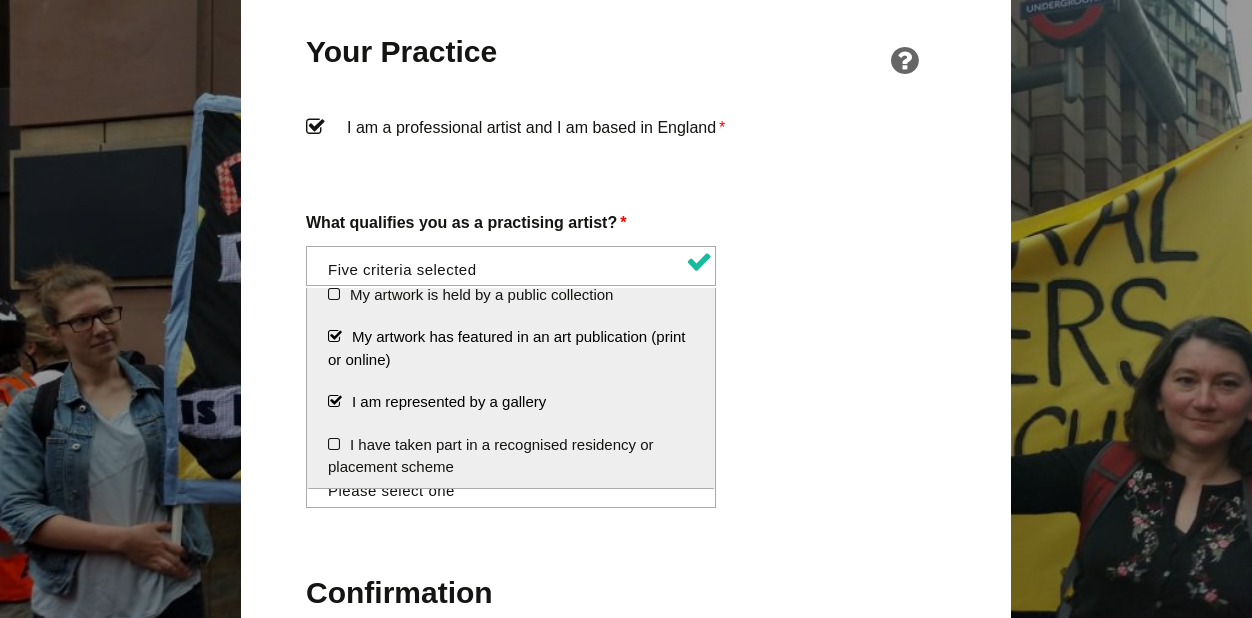 click on "I am represented by a gallery" at bounding box center [511, 402] 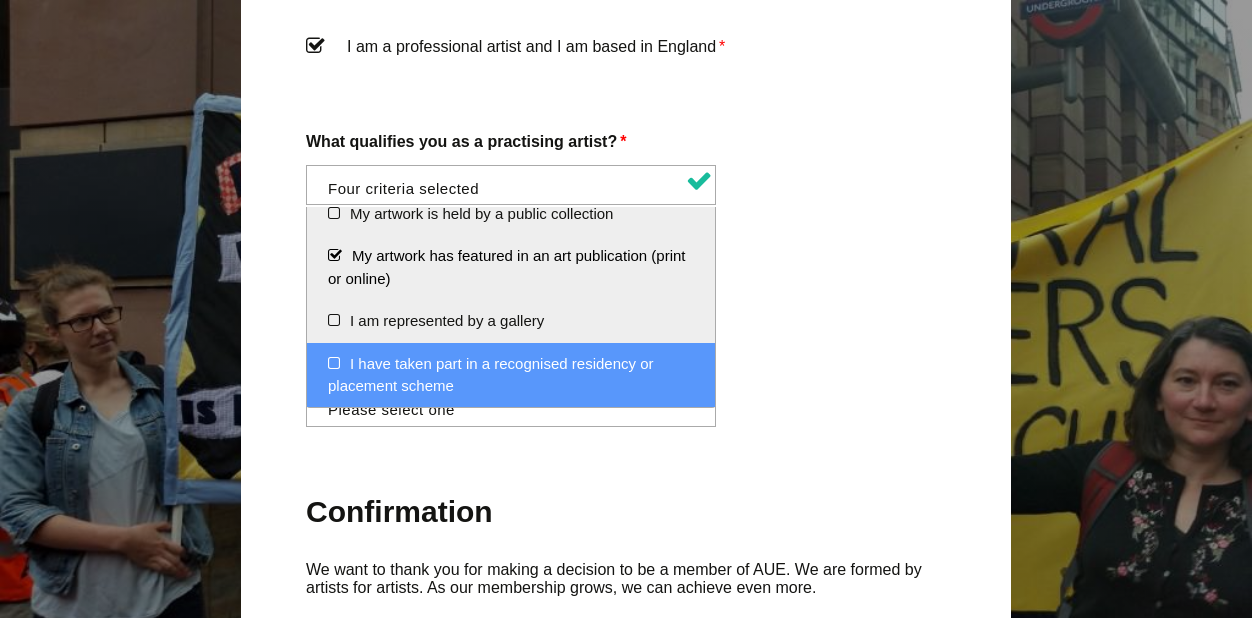 scroll, scrollTop: 1631, scrollLeft: 0, axis: vertical 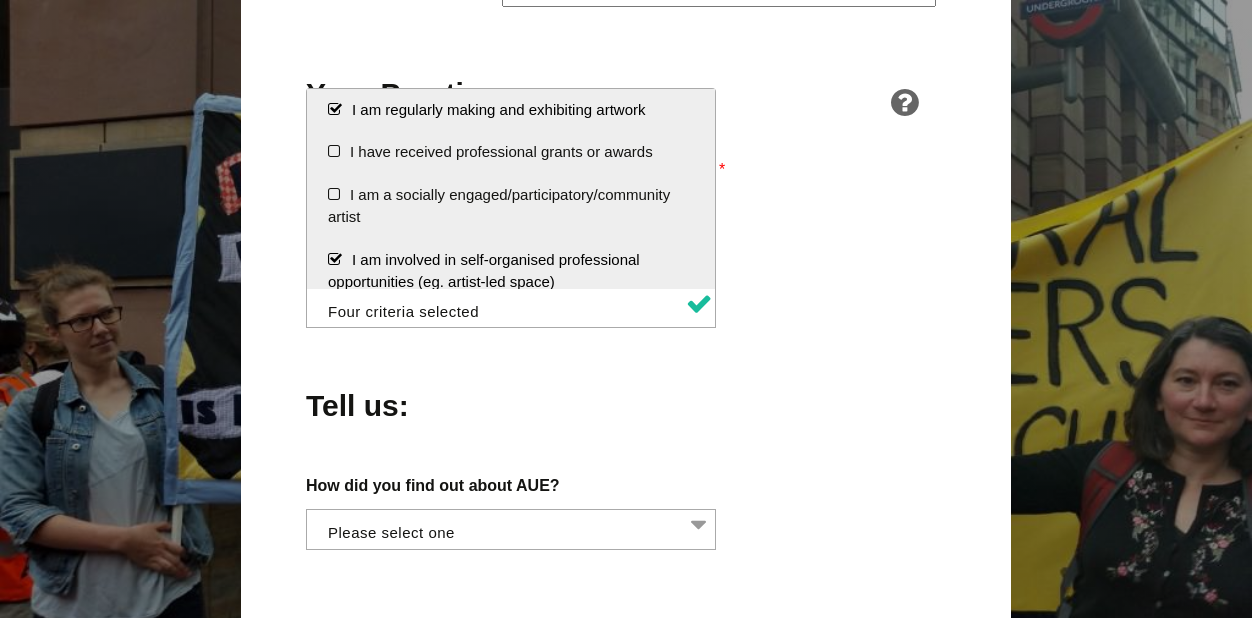 click on "About You
Name  *
First
*
Last
Email  *
Password   *
Phone  *
Date of Birth  *
Jan Feb Mar Apr May Jun Jul Aug Sep Oct Nov Dec 2 2025
Address
Important! You must be able to receive correspondence at this address for postal balloting –  it’s required
Address Line 1  *
Address Line 2
City  *
Region   *
Please Select
South East England
London
North West England
East of England
West Midlands" at bounding box center (626, 135) 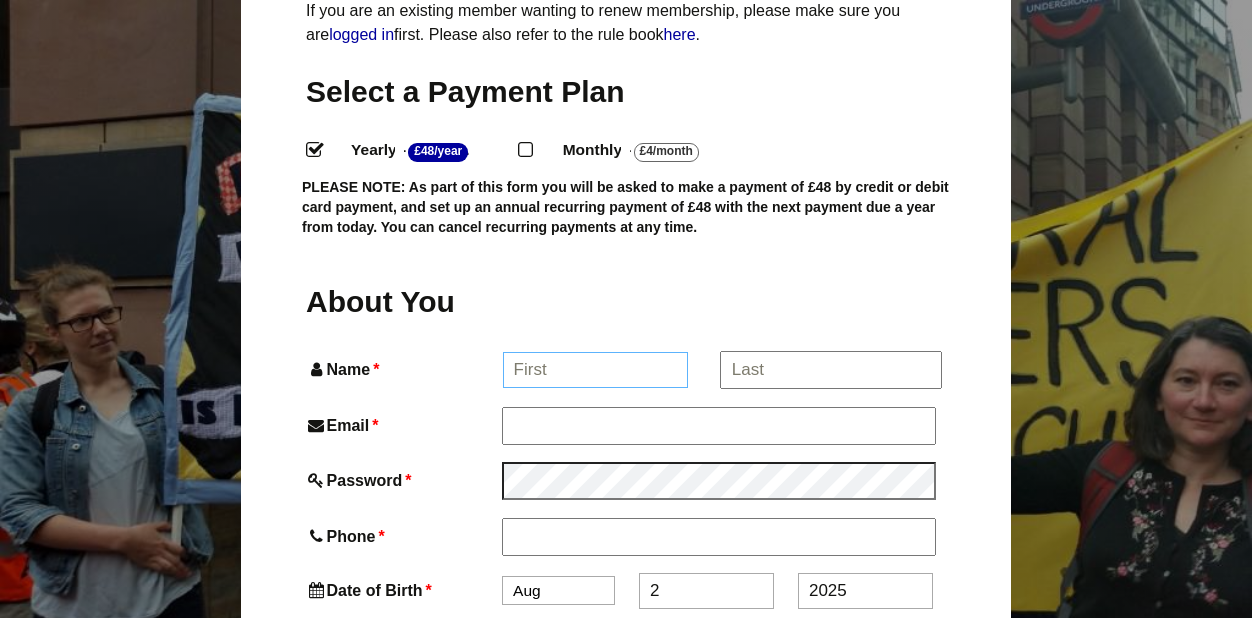 scroll, scrollTop: 479, scrollLeft: 0, axis: vertical 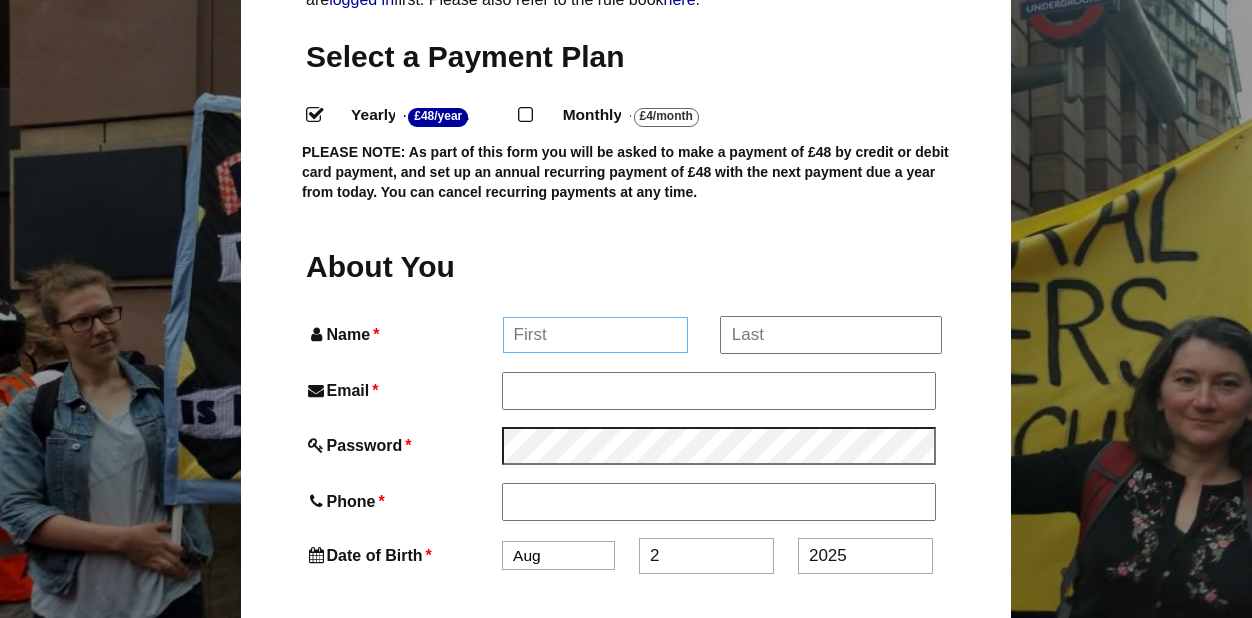 click on "Name  *" at bounding box center [596, 335] 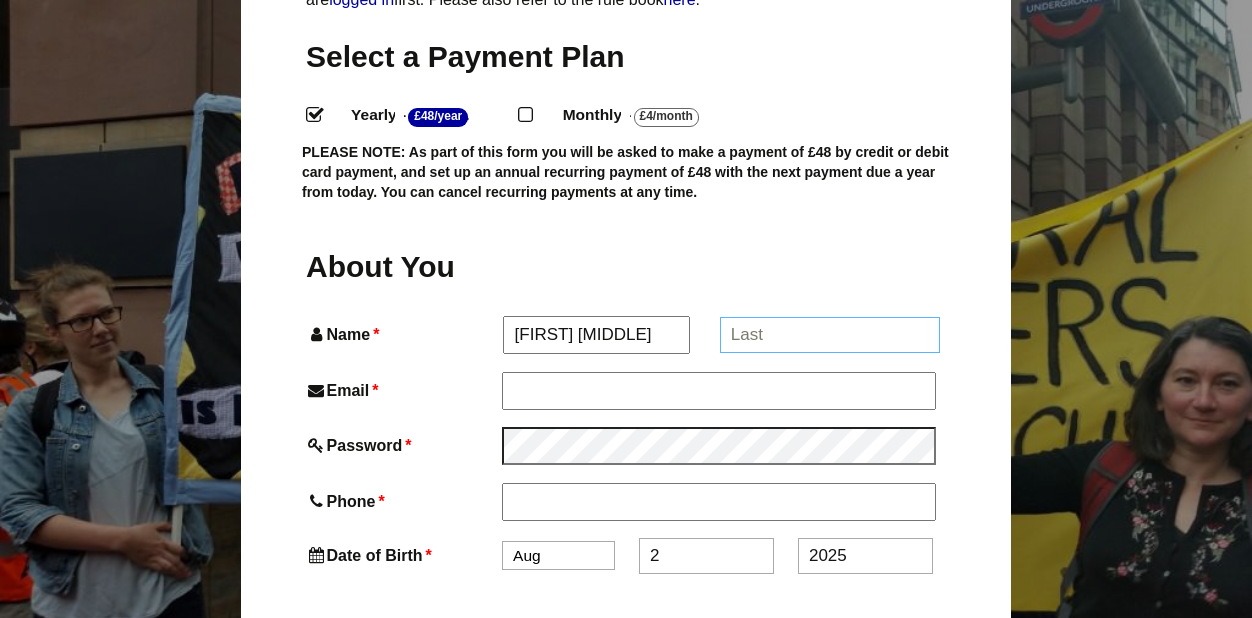 type on "Lucille Dee Fisher" 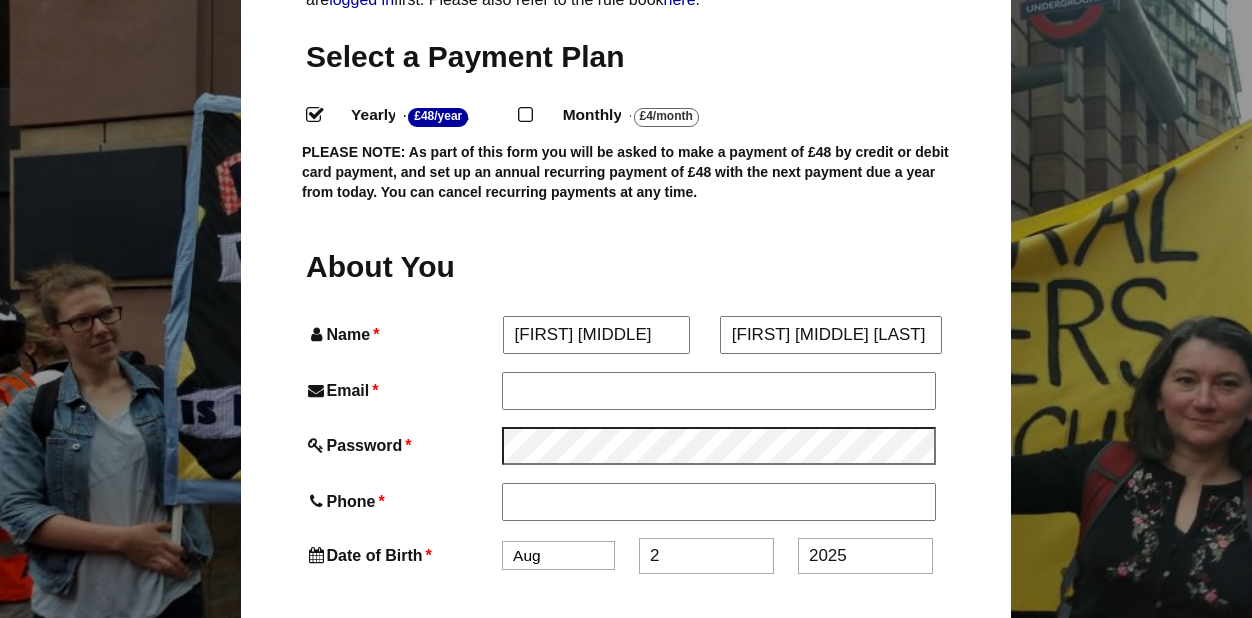 type on "thedesignteam@icloud.com" 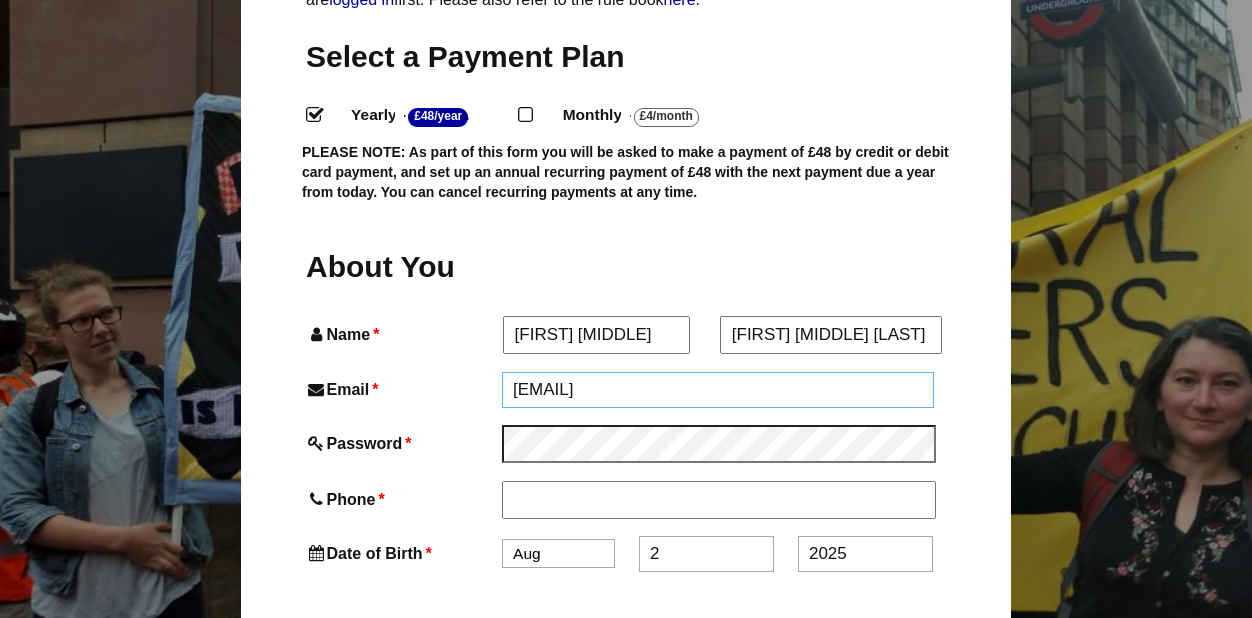 type on "07970417215" 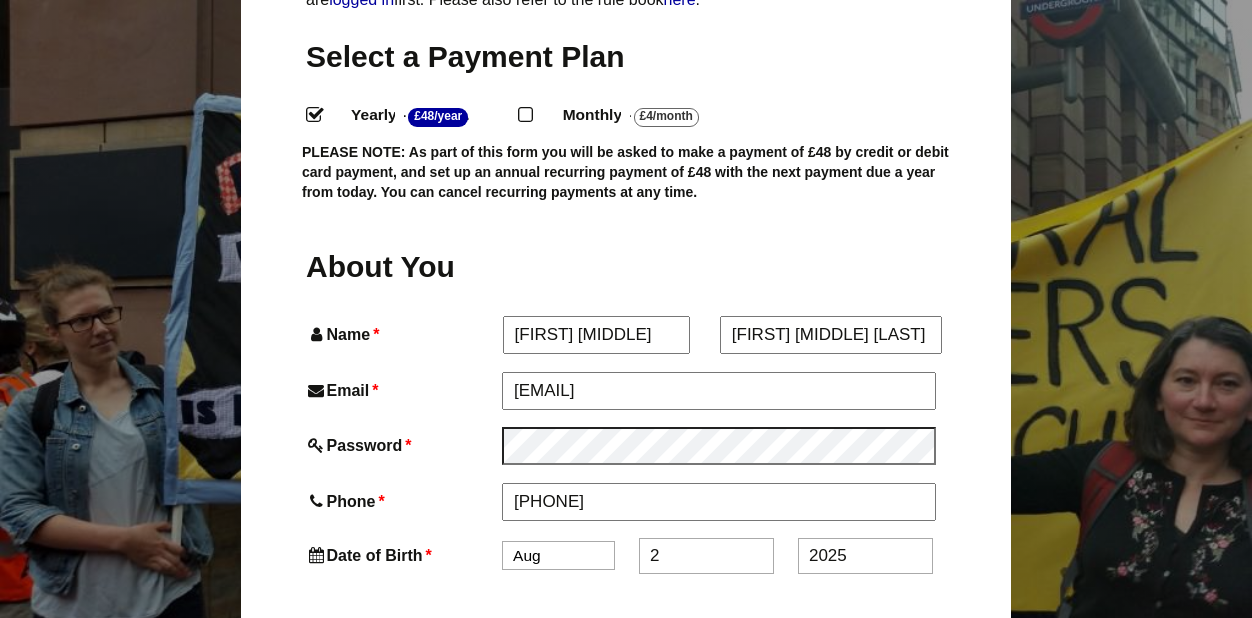 type on "25 Oldfield Crescent" 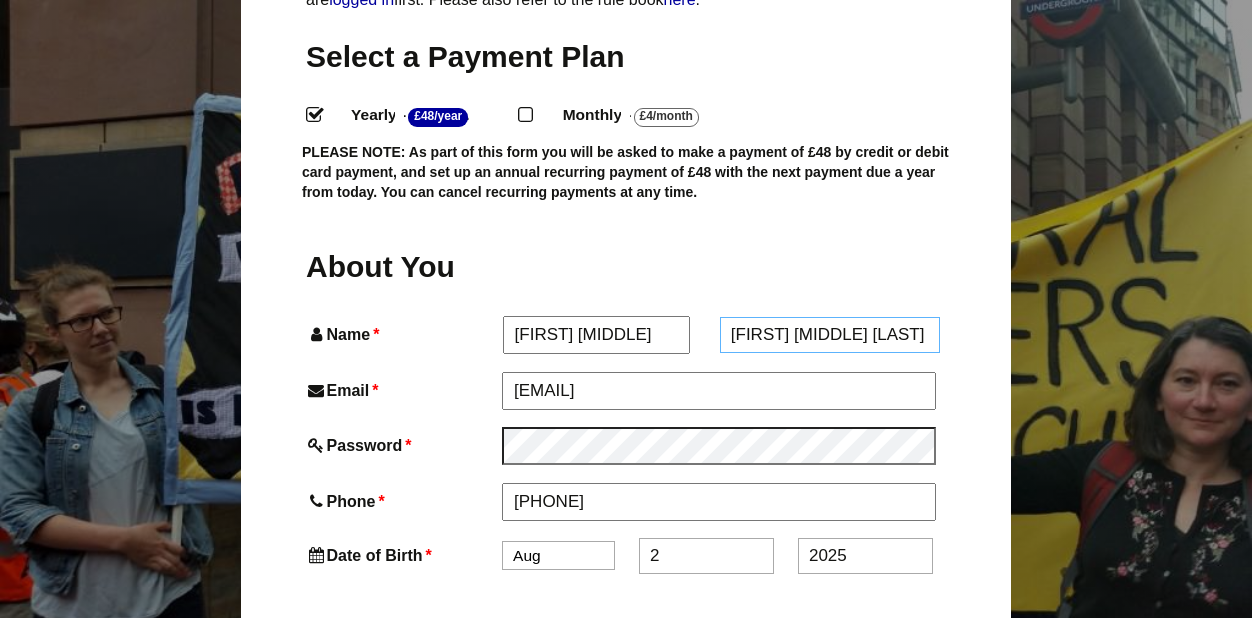 drag, startPoint x: 820, startPoint y: 334, endPoint x: 734, endPoint y: 341, distance: 86.28442 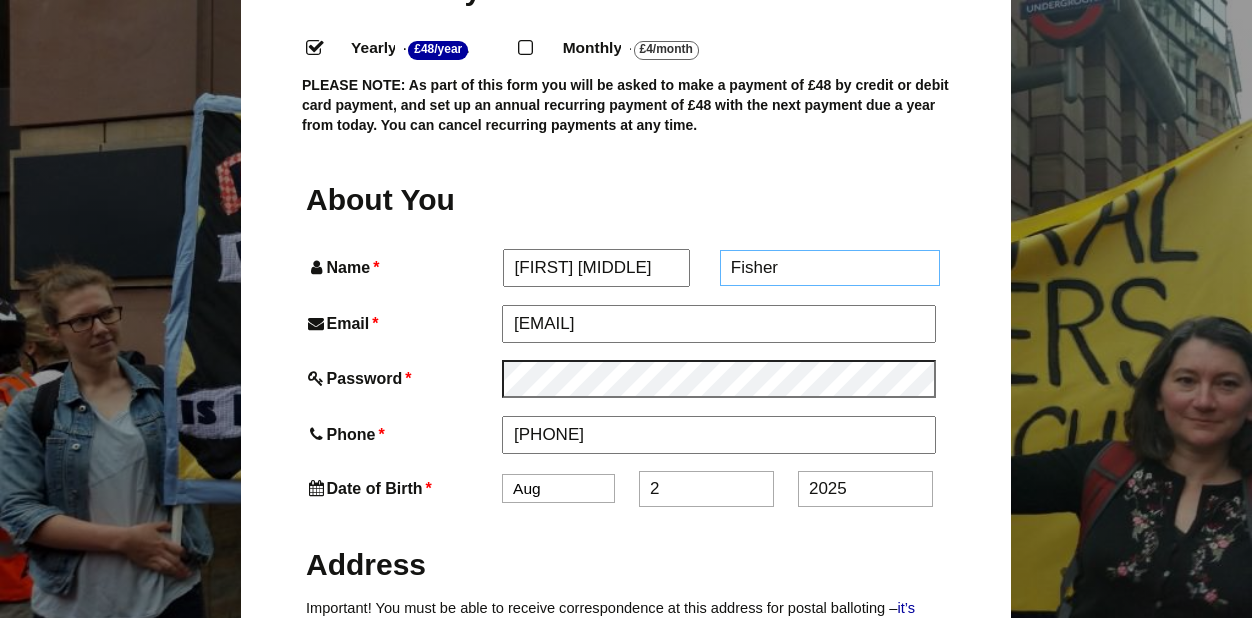 scroll, scrollTop: 554, scrollLeft: 0, axis: vertical 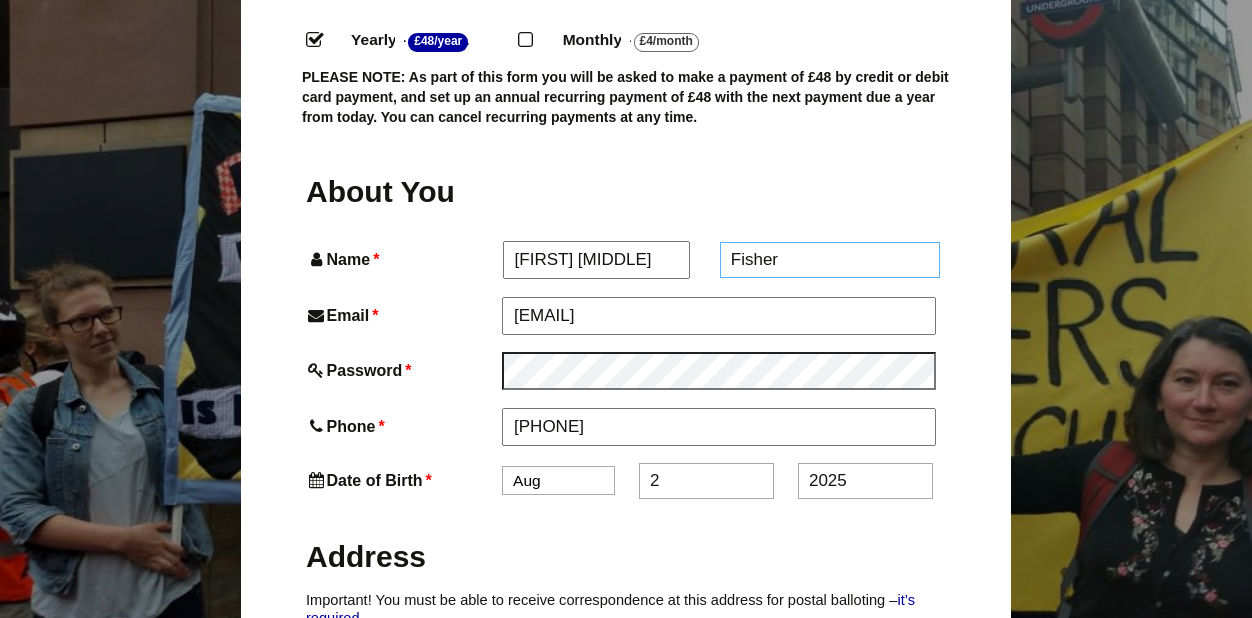 type on "Fisher" 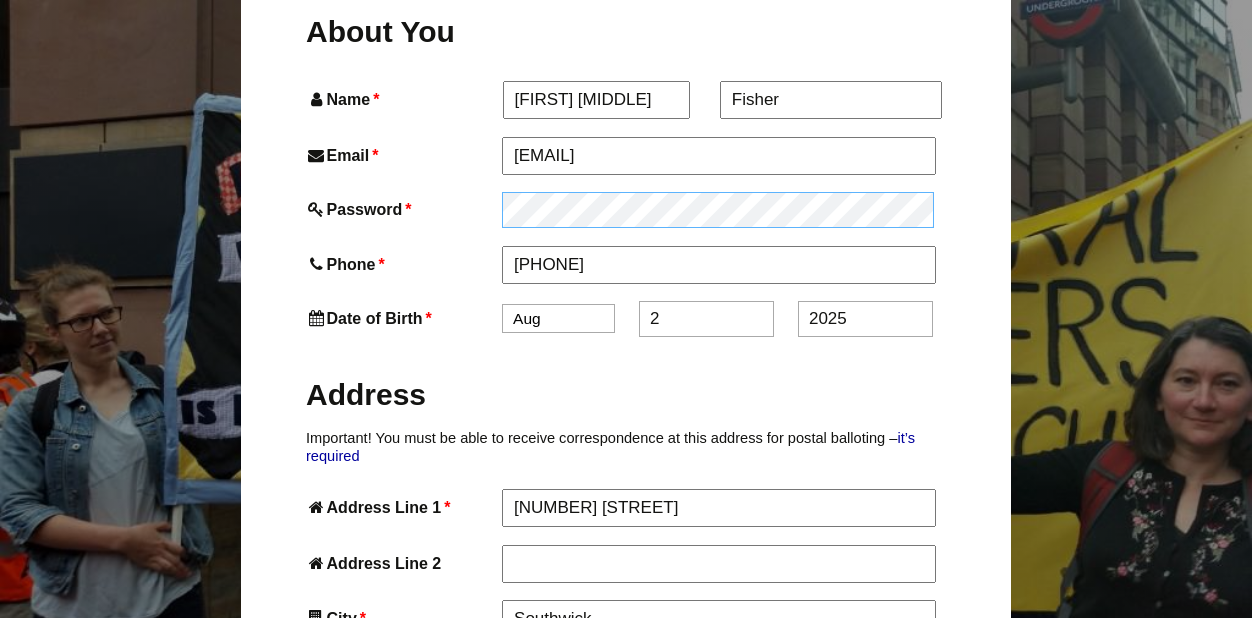 scroll, scrollTop: 725, scrollLeft: 0, axis: vertical 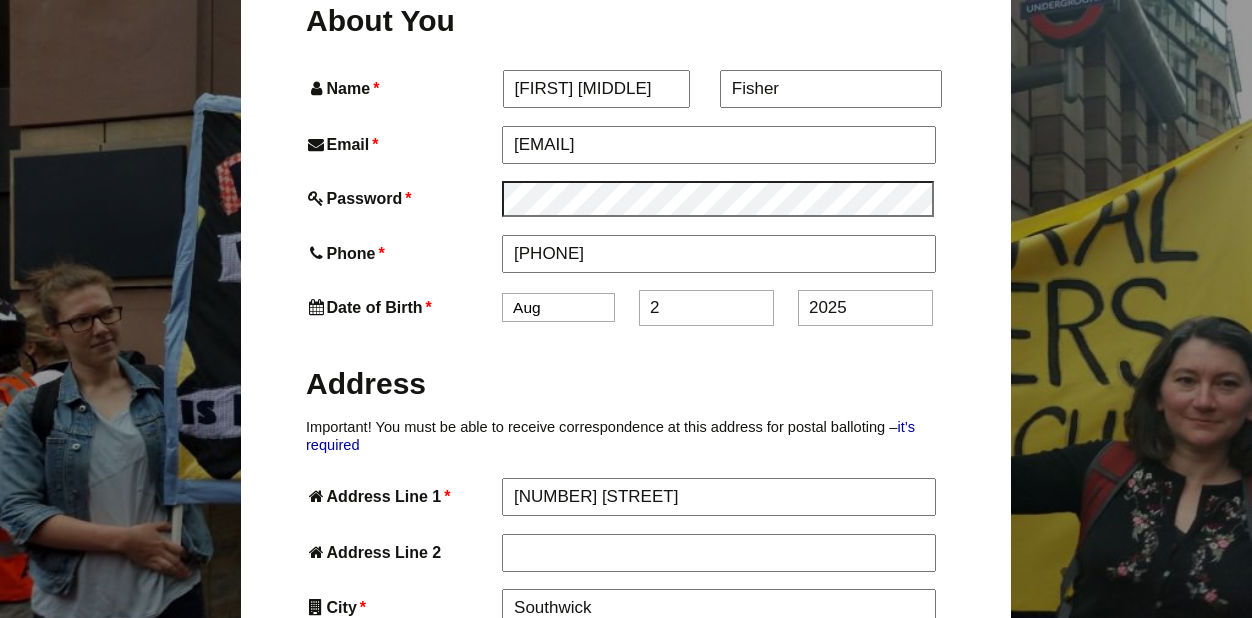 click on "Jan Feb Mar Apr May Jun Jul Aug Sep Oct Nov Dec" at bounding box center (558, 307) 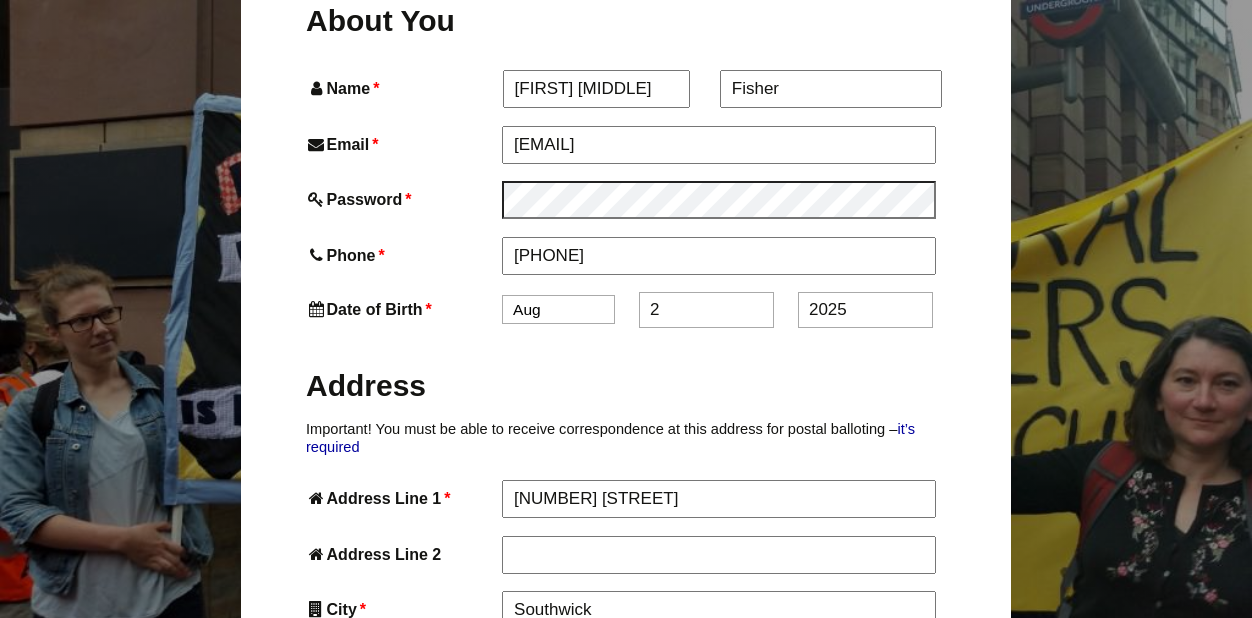 select on "4" 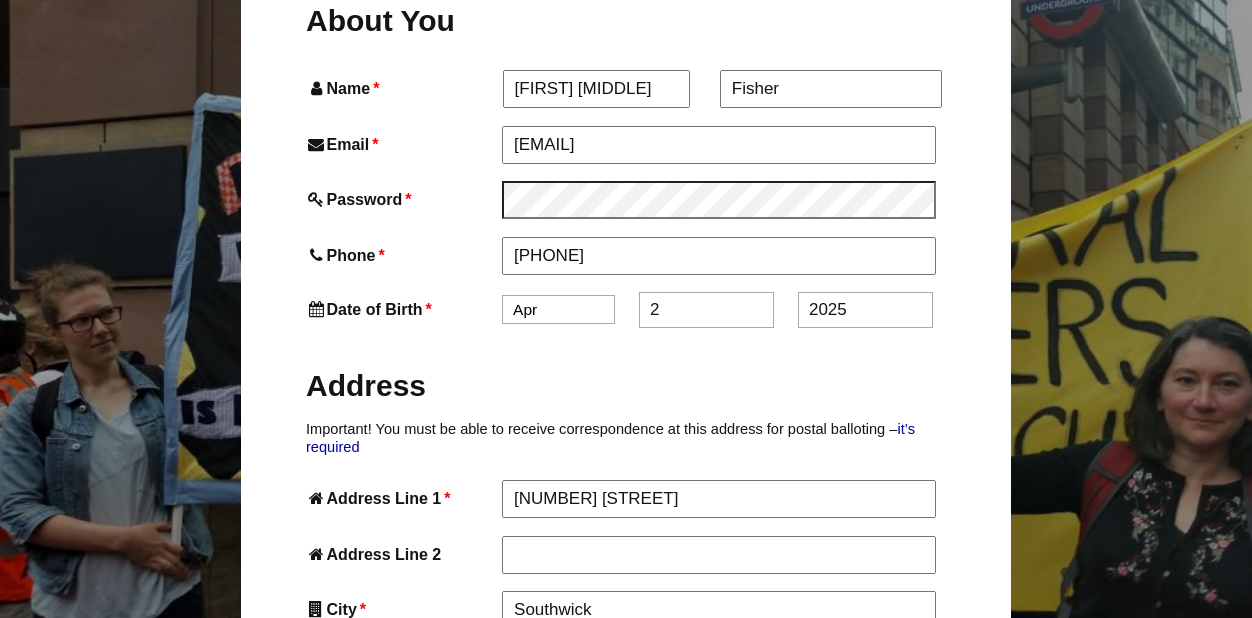 click on "2" at bounding box center [706, 310] 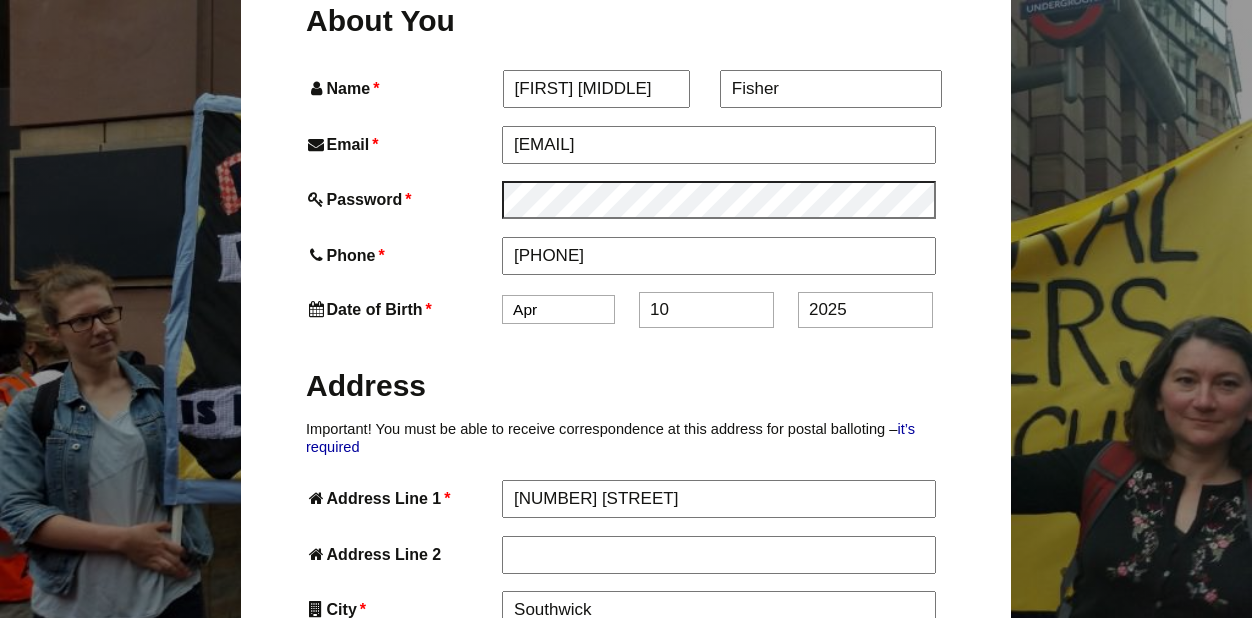 type on "10" 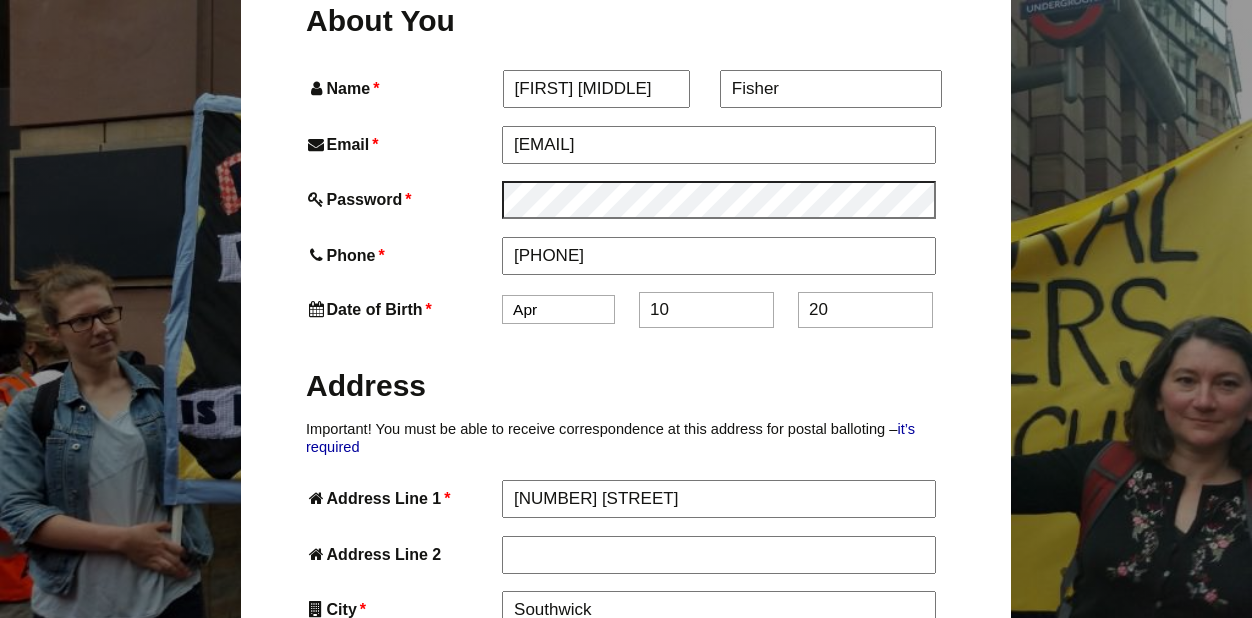type on "2" 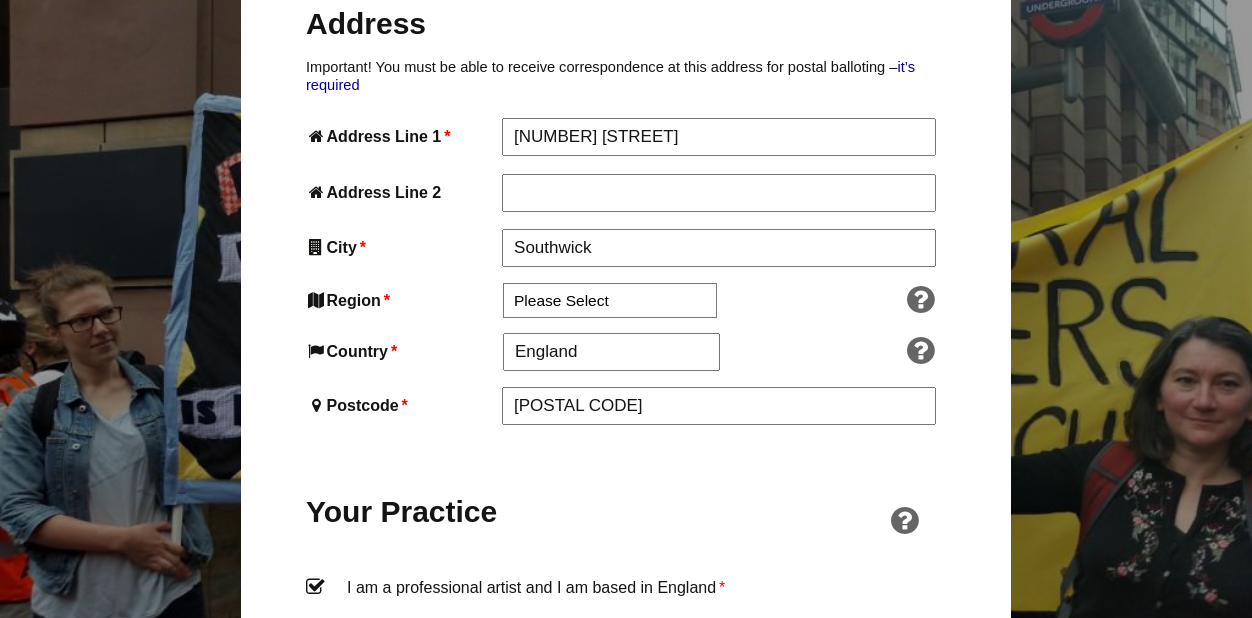 scroll, scrollTop: 1148, scrollLeft: 0, axis: vertical 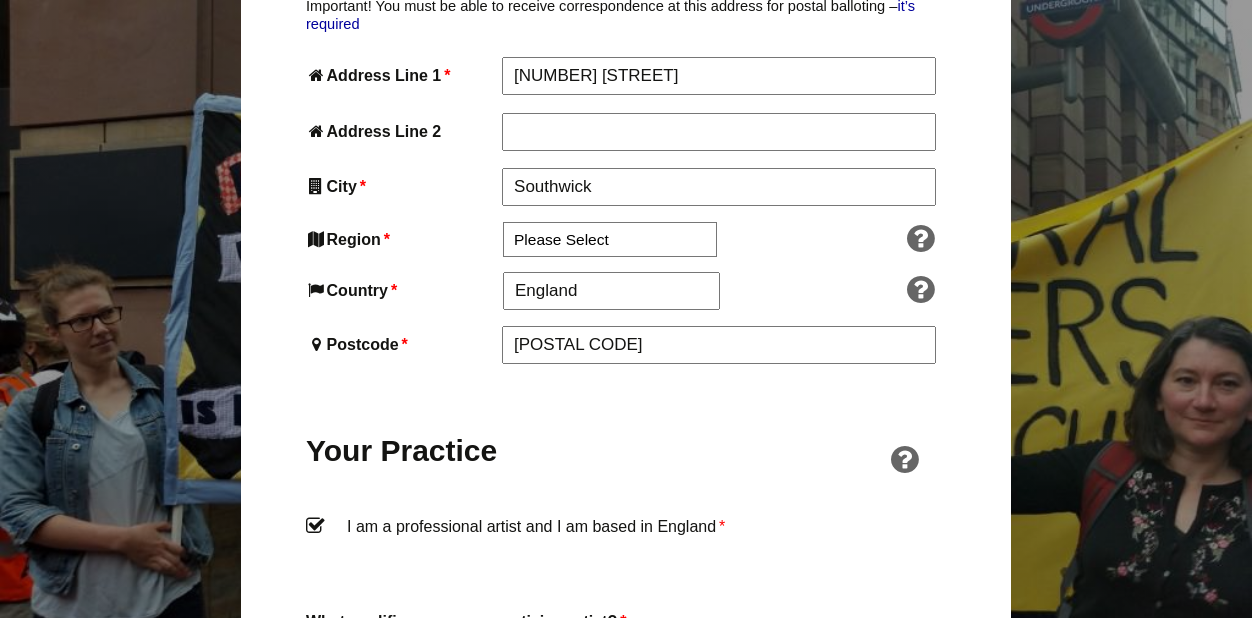 type on "1982" 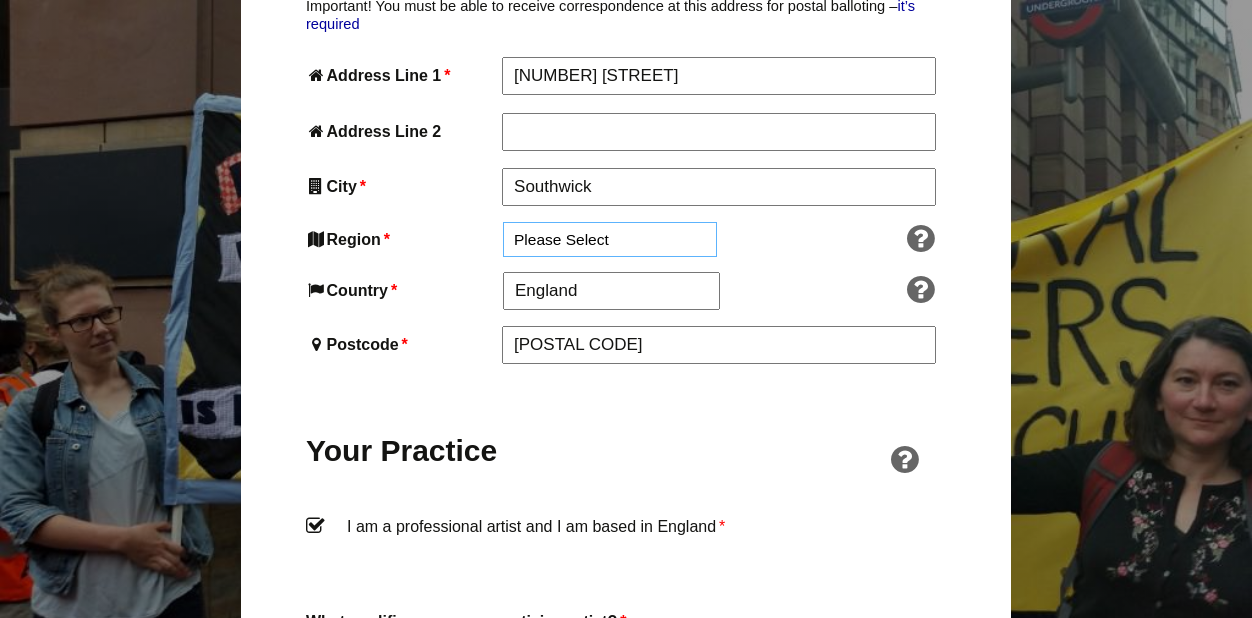 click on "Please Select
South East England
London
North West England
East of England
West Midlands
South West England
Yorkshire and the Humber
East Midlands
North East England" at bounding box center (610, 239) 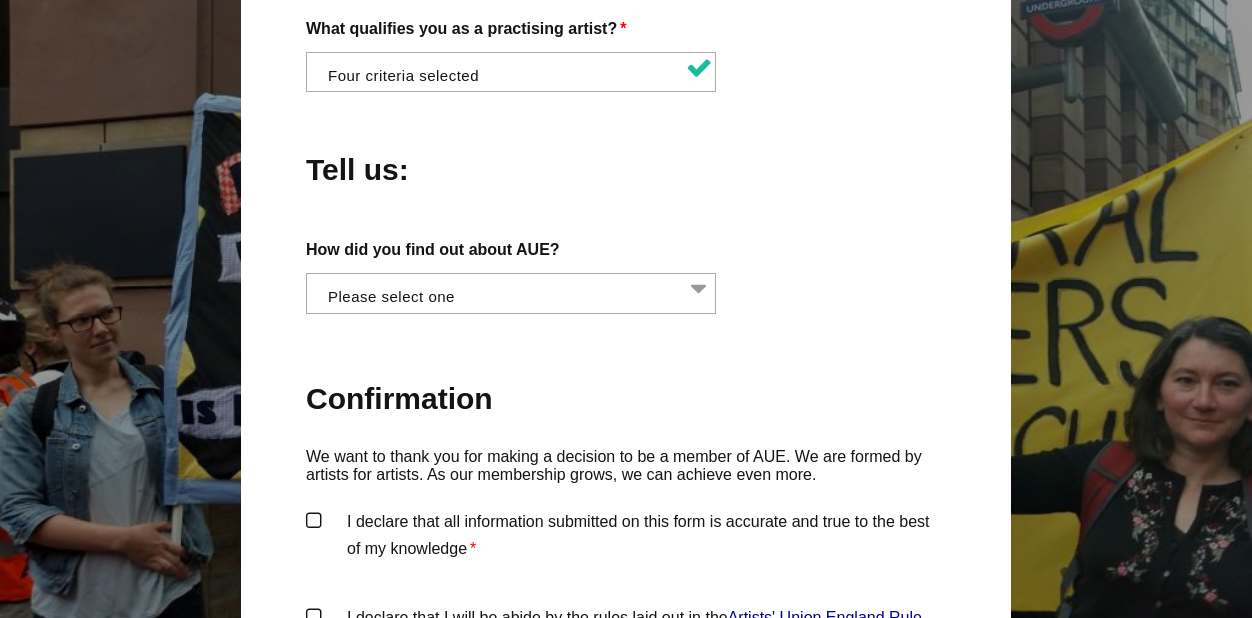 scroll, scrollTop: 1742, scrollLeft: 0, axis: vertical 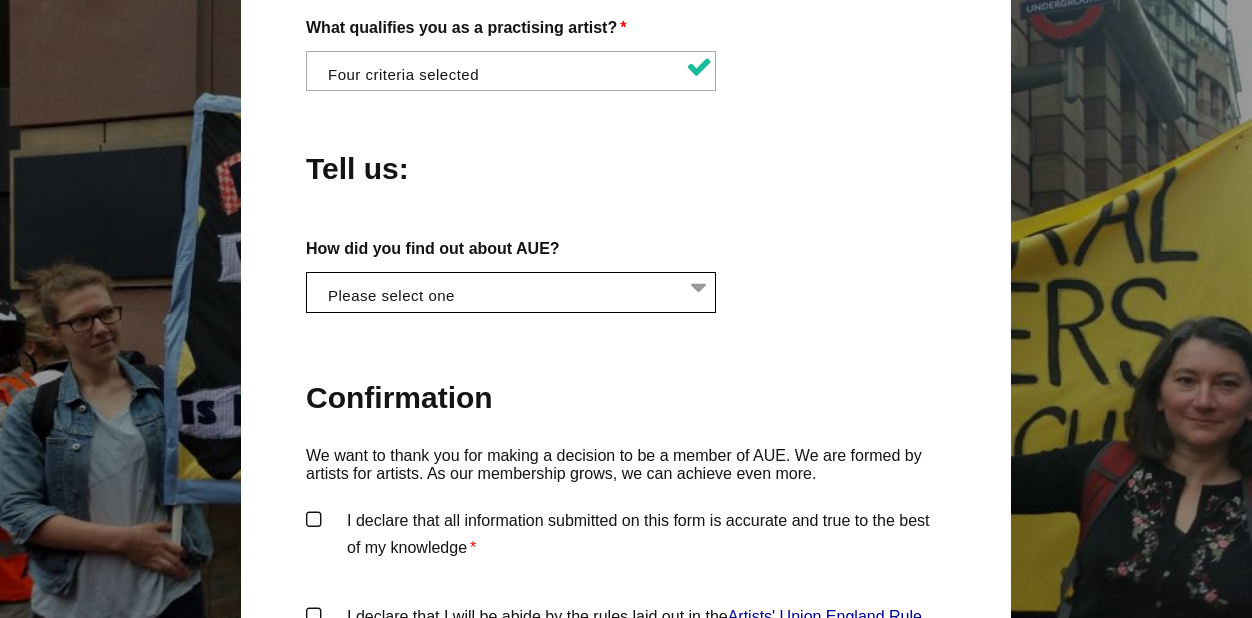click at bounding box center [517, 290] 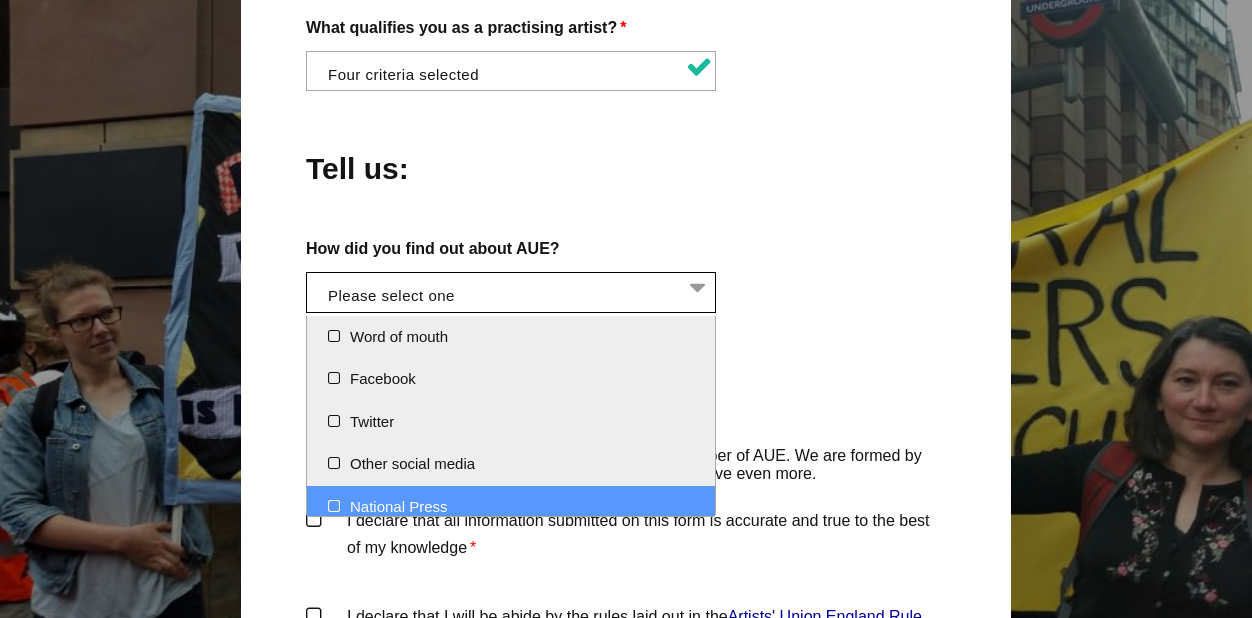 scroll, scrollTop: 55, scrollLeft: 0, axis: vertical 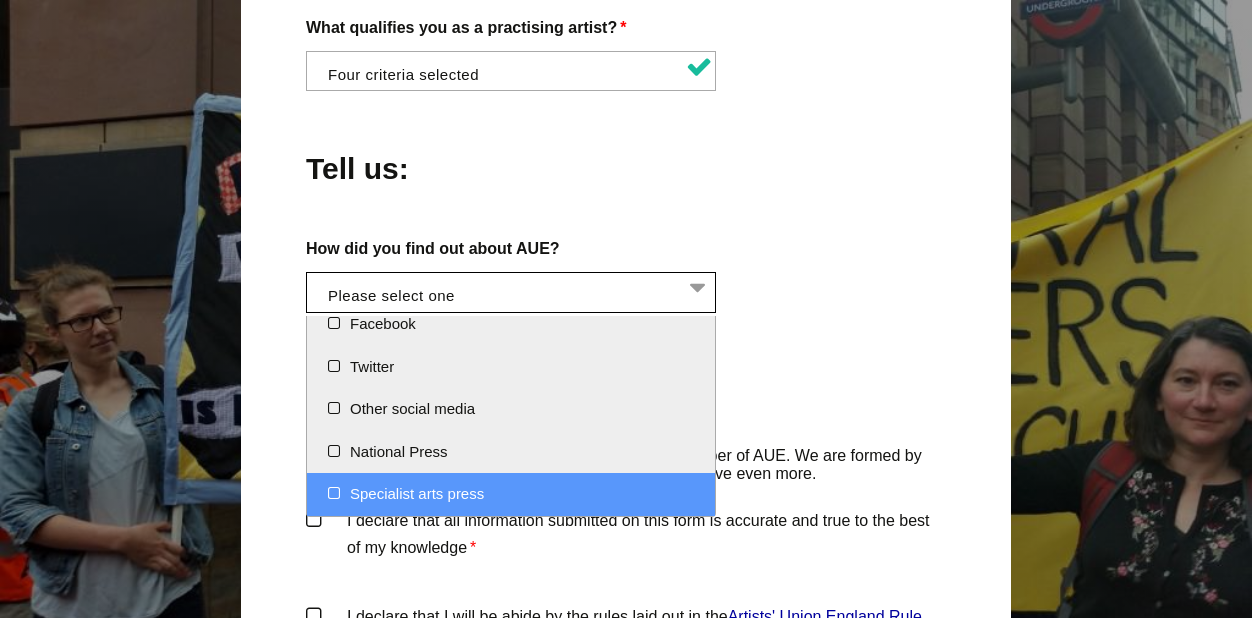 select on "Specialist arts press" 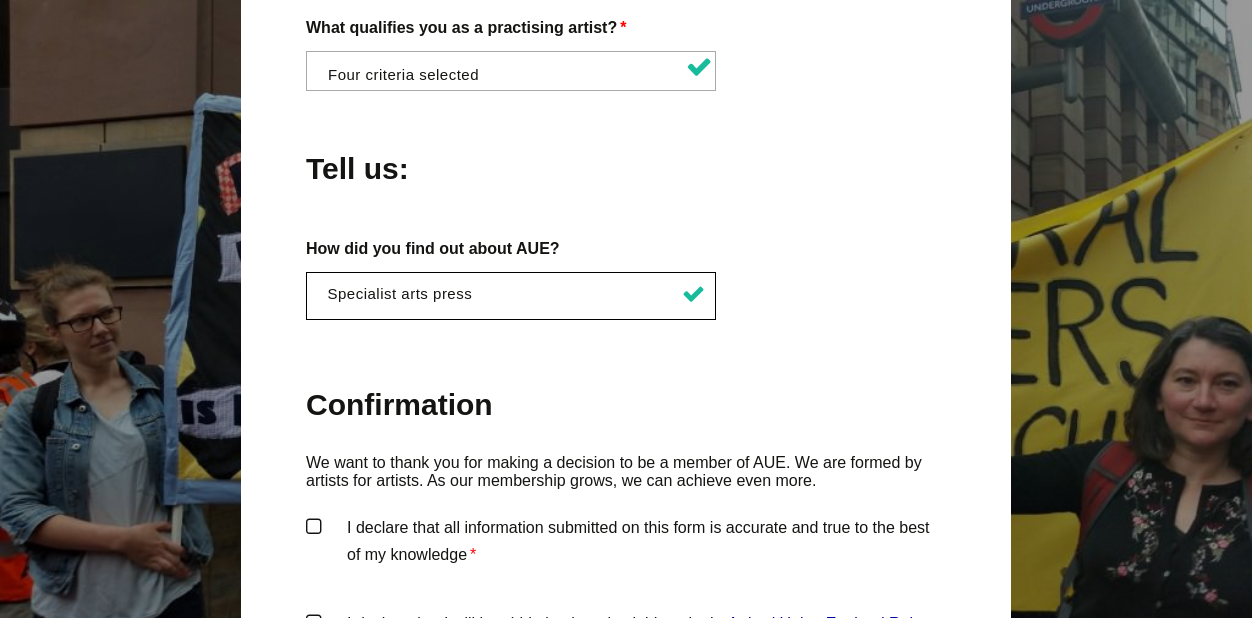 scroll, scrollTop: 885, scrollLeft: 0, axis: vertical 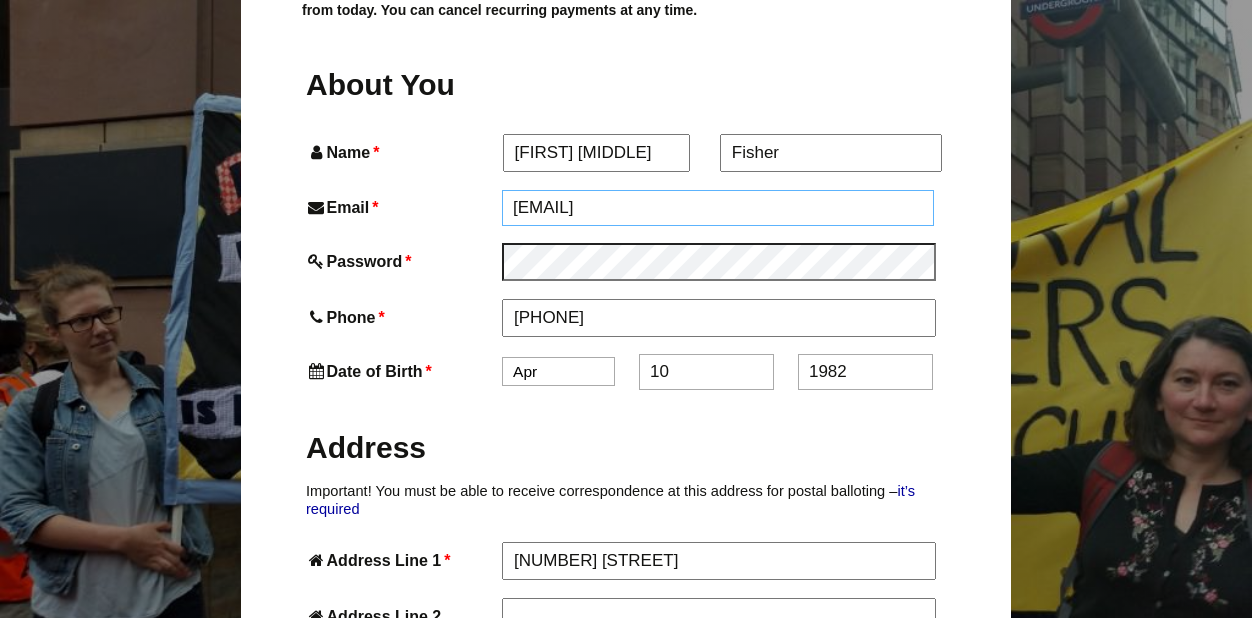 click on "thedesignteam@icloud.com" at bounding box center (718, 208) 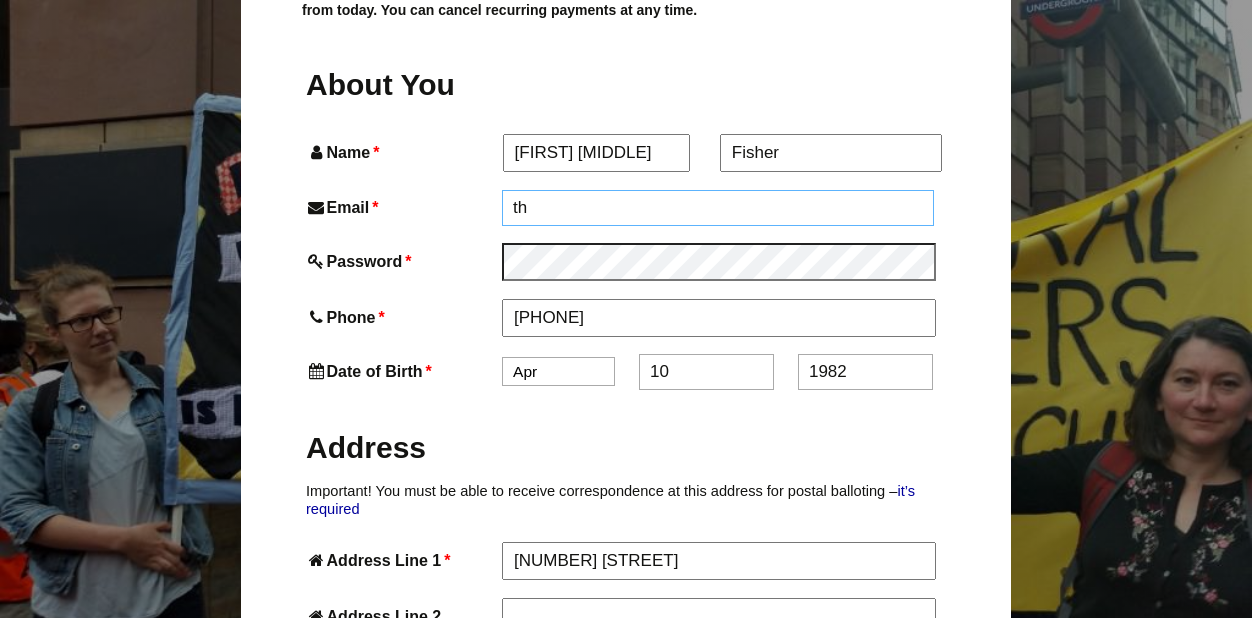 type on "t" 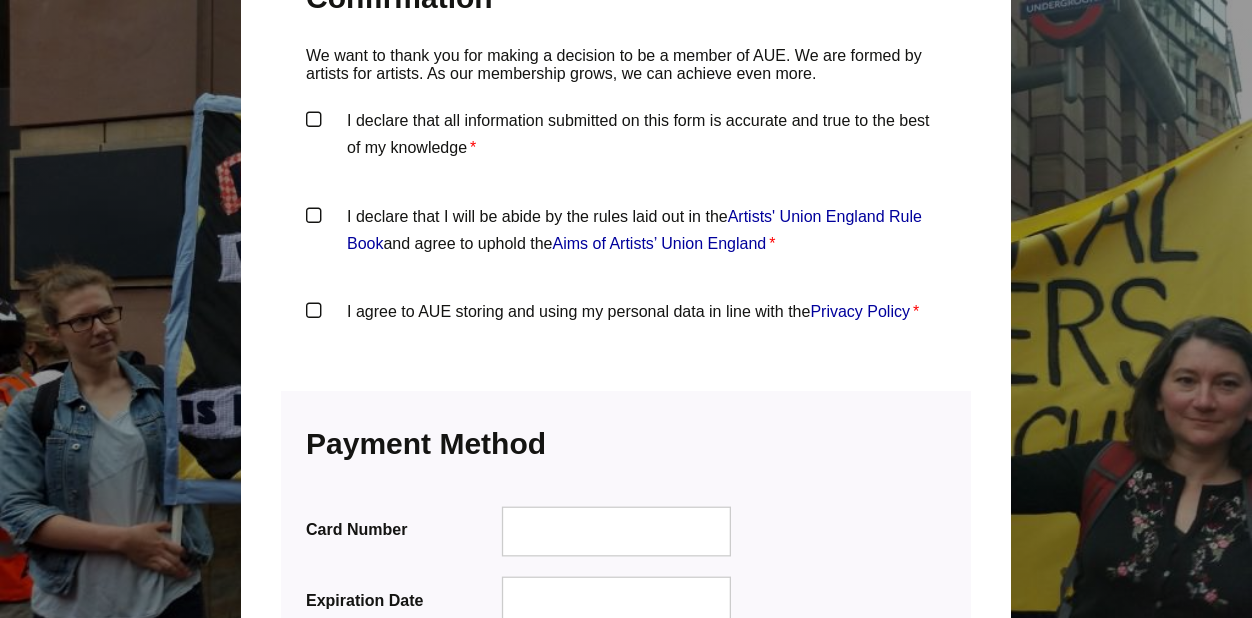scroll, scrollTop: 2142, scrollLeft: 0, axis: vertical 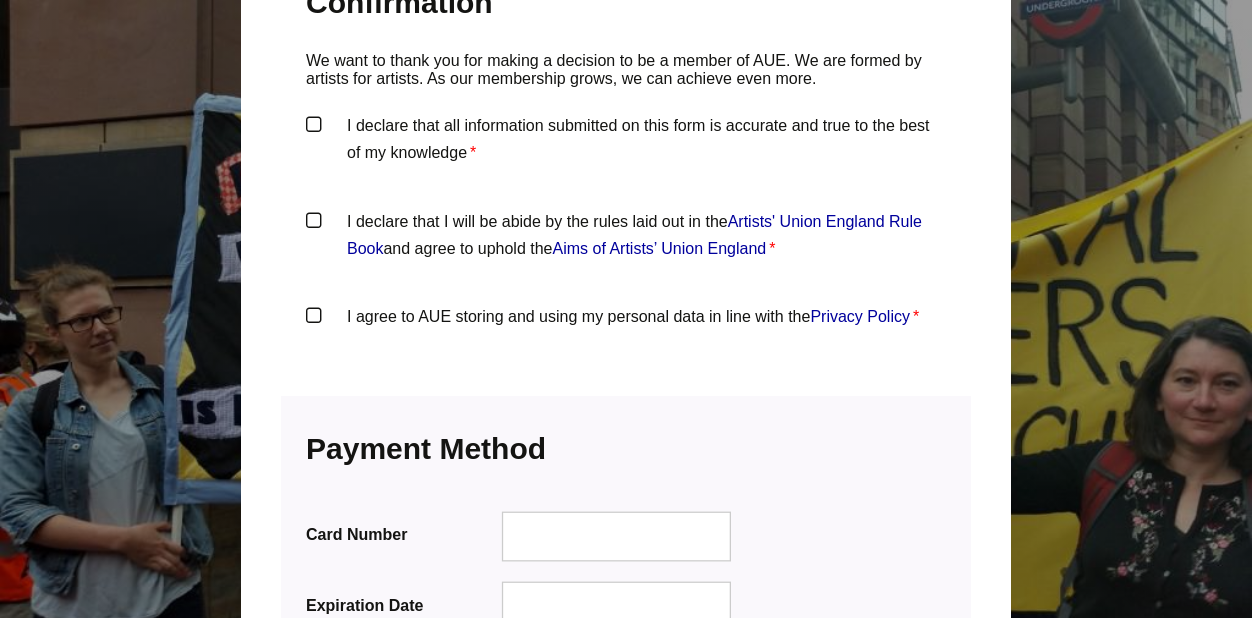 type on "hello@wildroots-retreats.com" 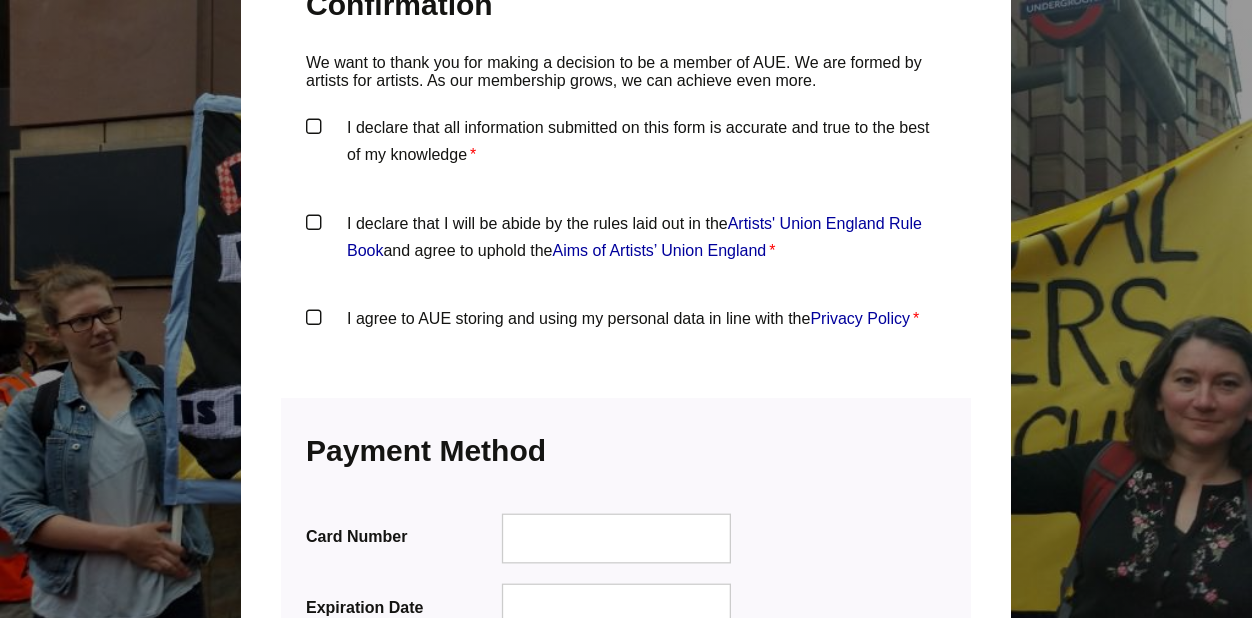scroll, scrollTop: 2144, scrollLeft: 0, axis: vertical 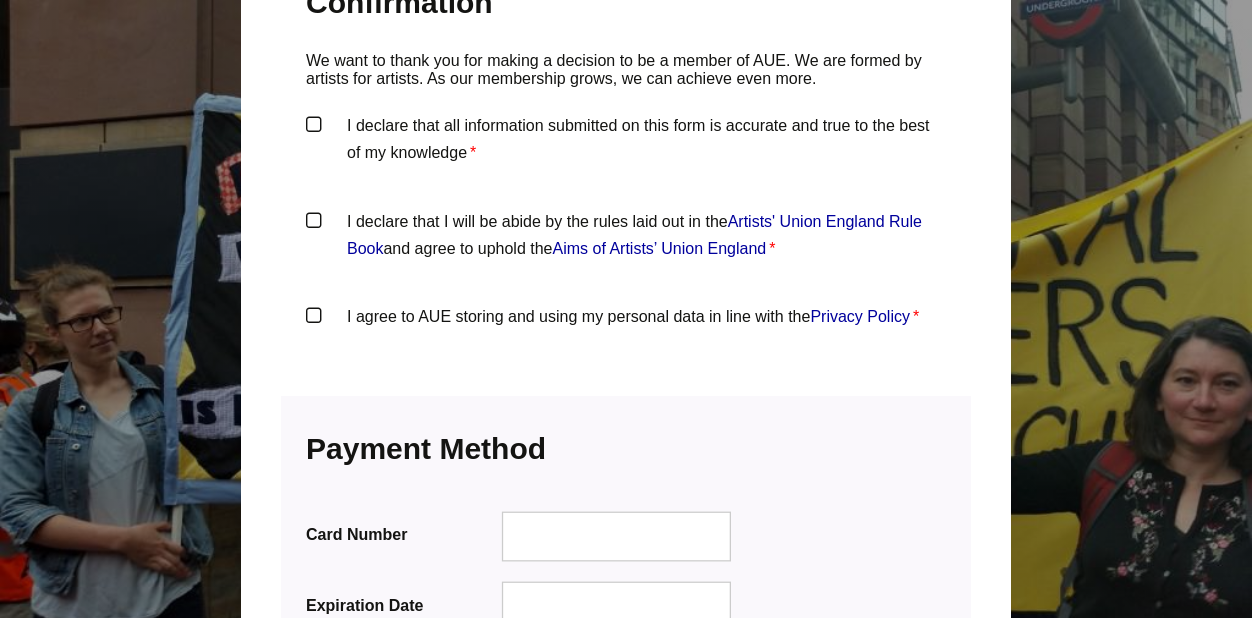 click on "I agree to AUE storing and using my personal data in line with the  Privacy Policy  *" at bounding box center (626, 333) 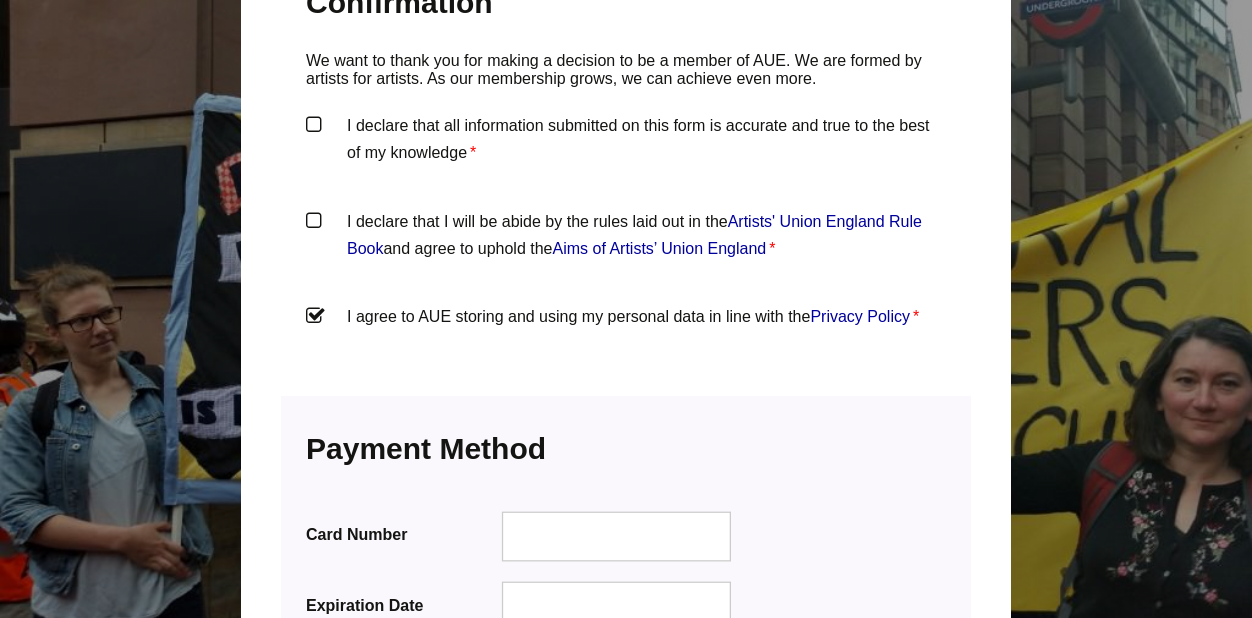 click on "Become a Member of AUE
To join AUE, fill out the application form below and pay for your membership online.
Alternatively, you can download a printable version of the application form  HERE   and post it to us with a cheque for £48.
If you are an existing member wanting to renew membership, please make sure you are  logged in  first. Please also refer to the rule book  here .
PLEASE NOTE:  As part of this form you will be asked to make a payment of £48 credit or debit card payment, and set up an  annual recurring payment  for £48. You can cancel recurring payments at any time.
Membership application form
Membership Level
change
You have selected the  Membership  membership level.
The price for membership is  £48/Year .
Account Information
Already have an account?  Log in here" at bounding box center (626, -418) 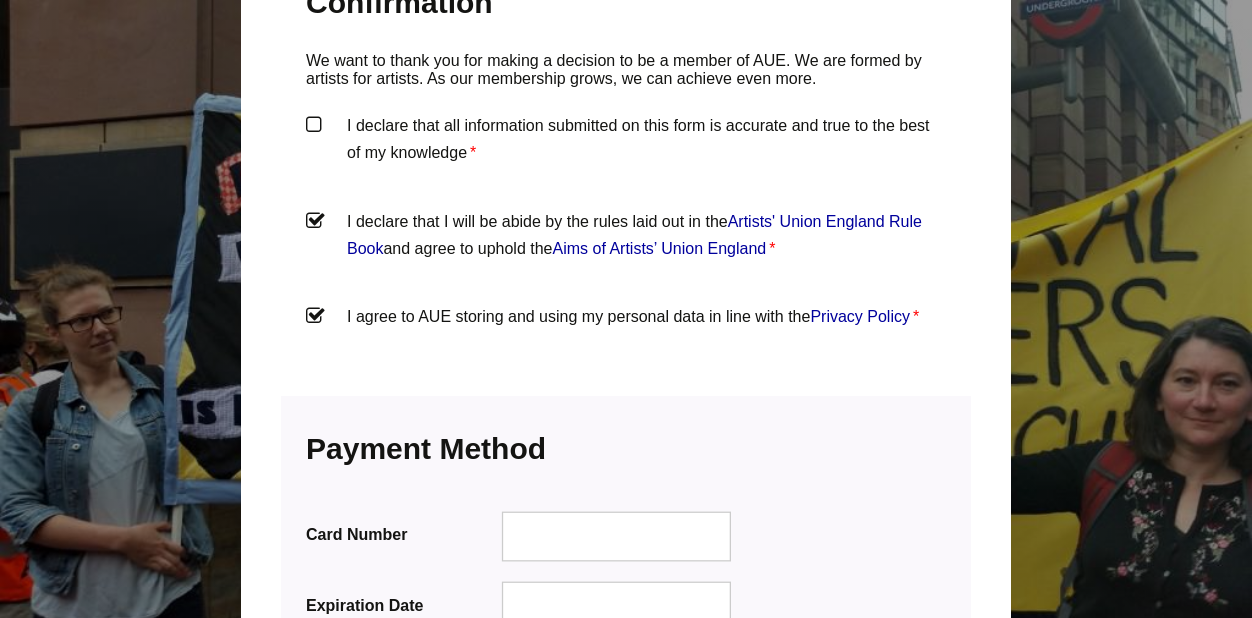 click on "I declare that all information submitted on this form is accurate and true to the best of my knowledge  *" at bounding box center (626, 142) 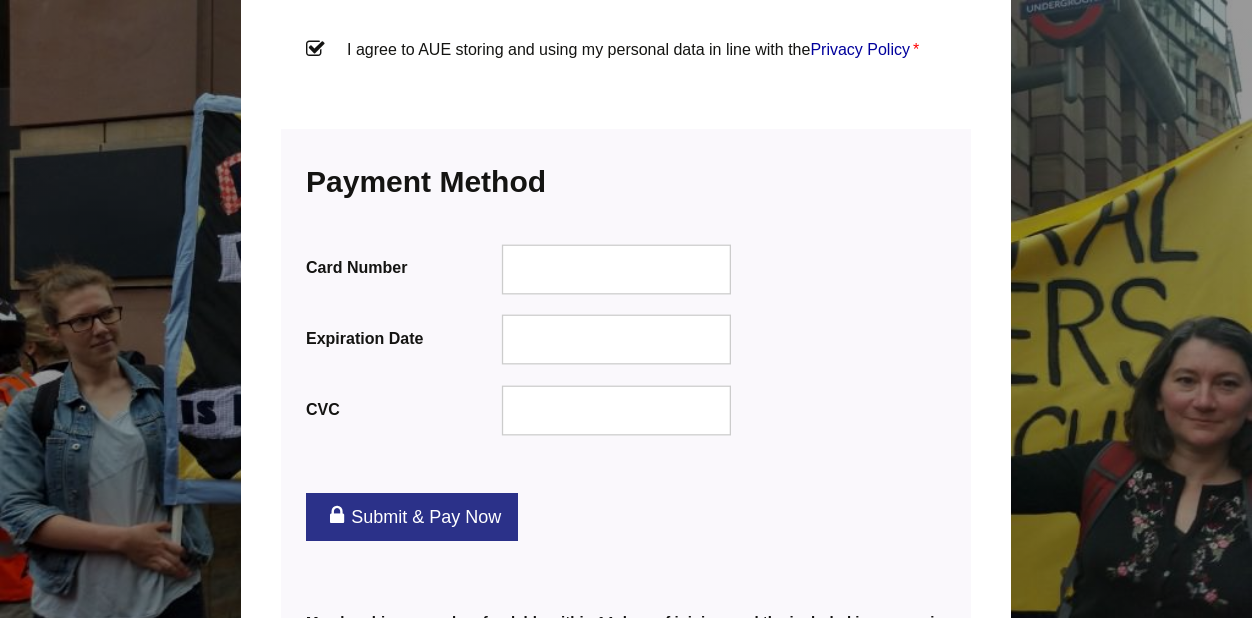 scroll, scrollTop: 2414, scrollLeft: 0, axis: vertical 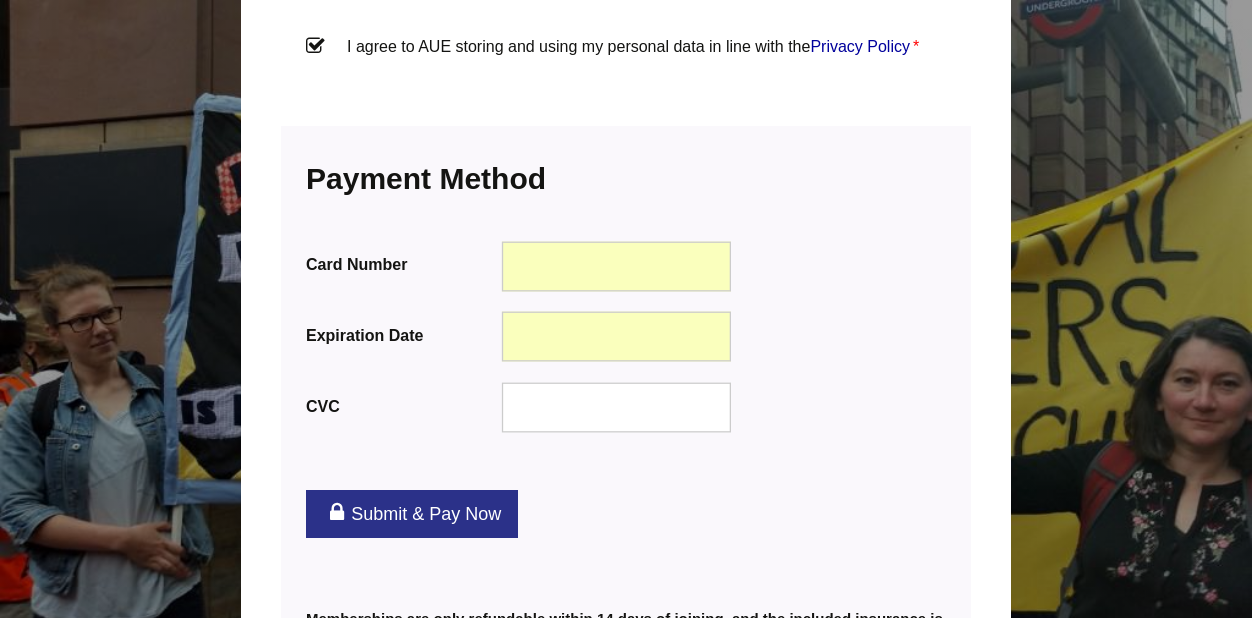 click at bounding box center [617, 408] 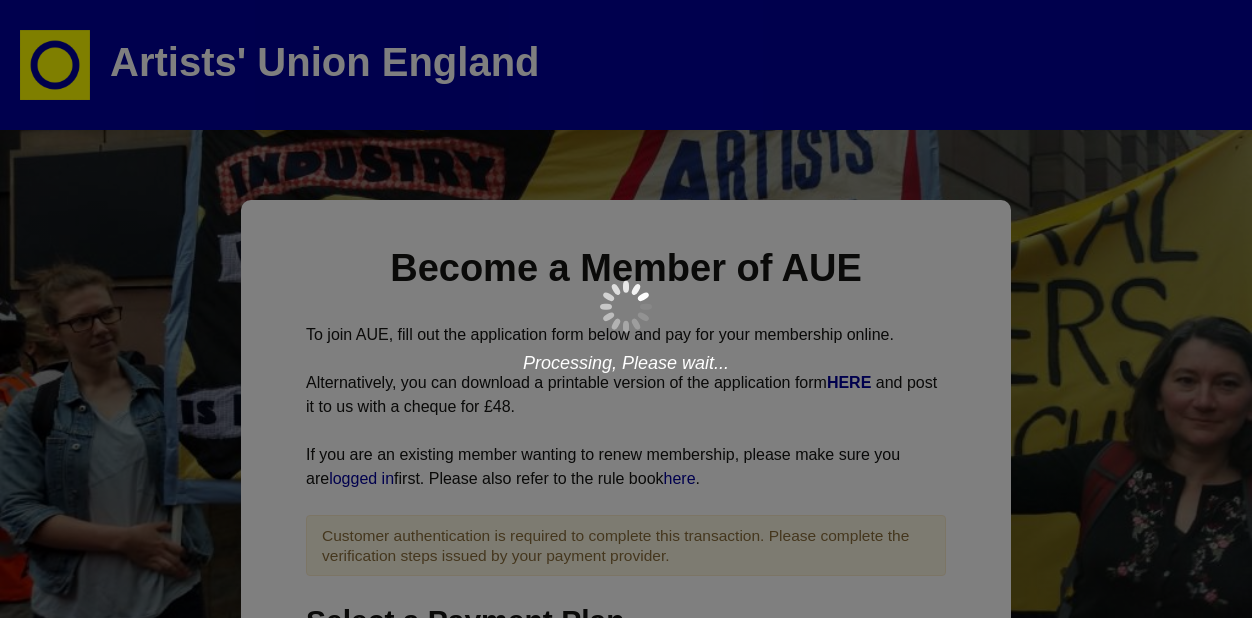scroll, scrollTop: 0, scrollLeft: 0, axis: both 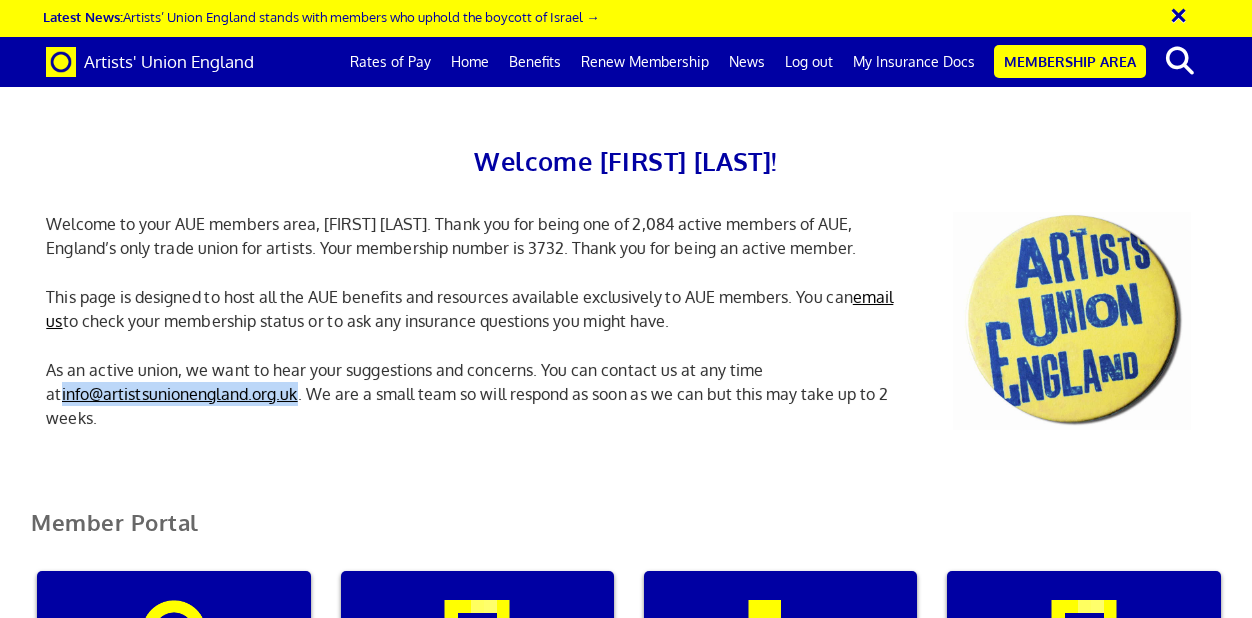 drag, startPoint x: 40, startPoint y: 345, endPoint x: 283, endPoint y: 351, distance: 243.07407 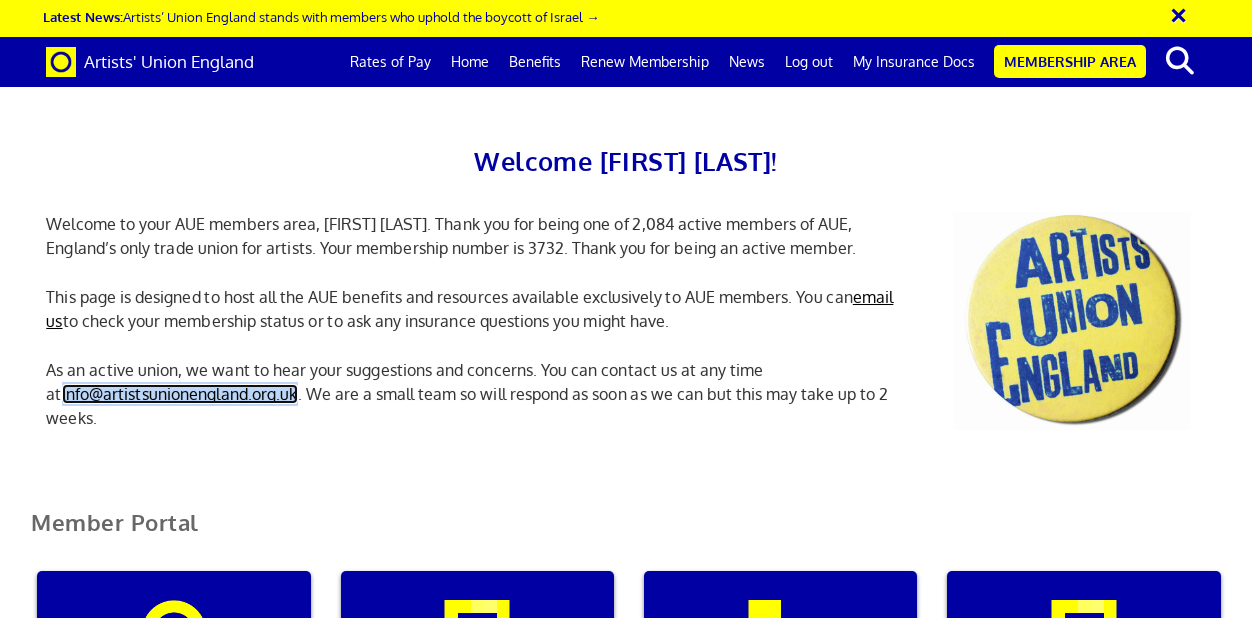 scroll, scrollTop: 311, scrollLeft: 0, axis: vertical 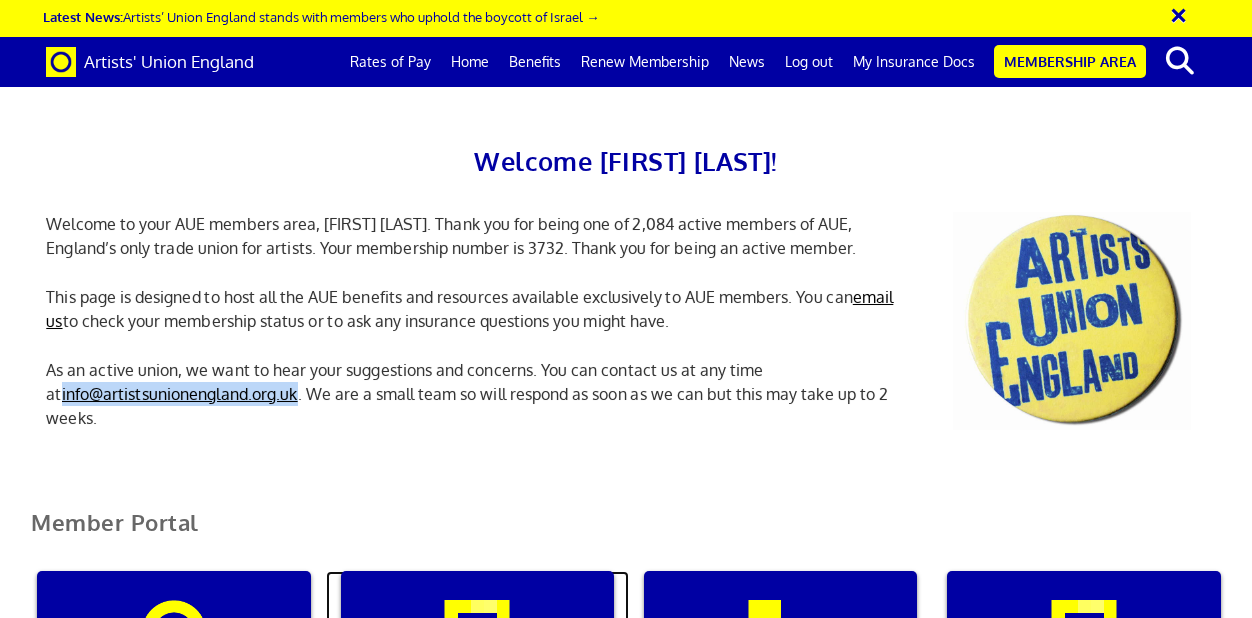 click on "My insurance documents" at bounding box center (477, 667) 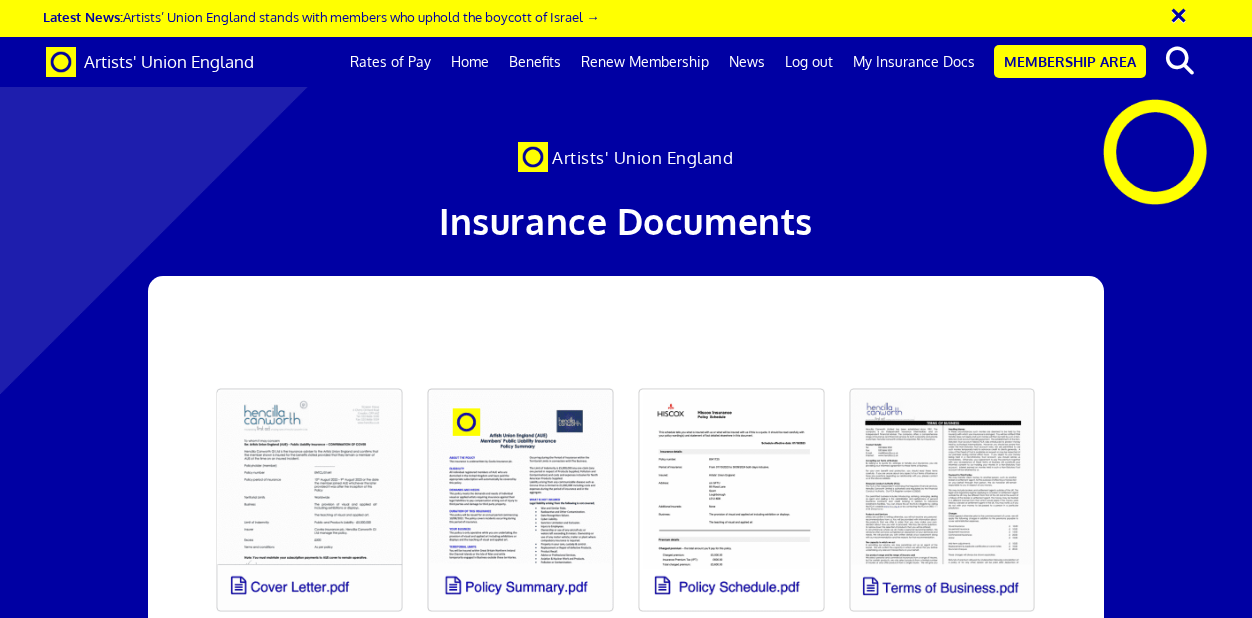 scroll, scrollTop: 0, scrollLeft: 0, axis: both 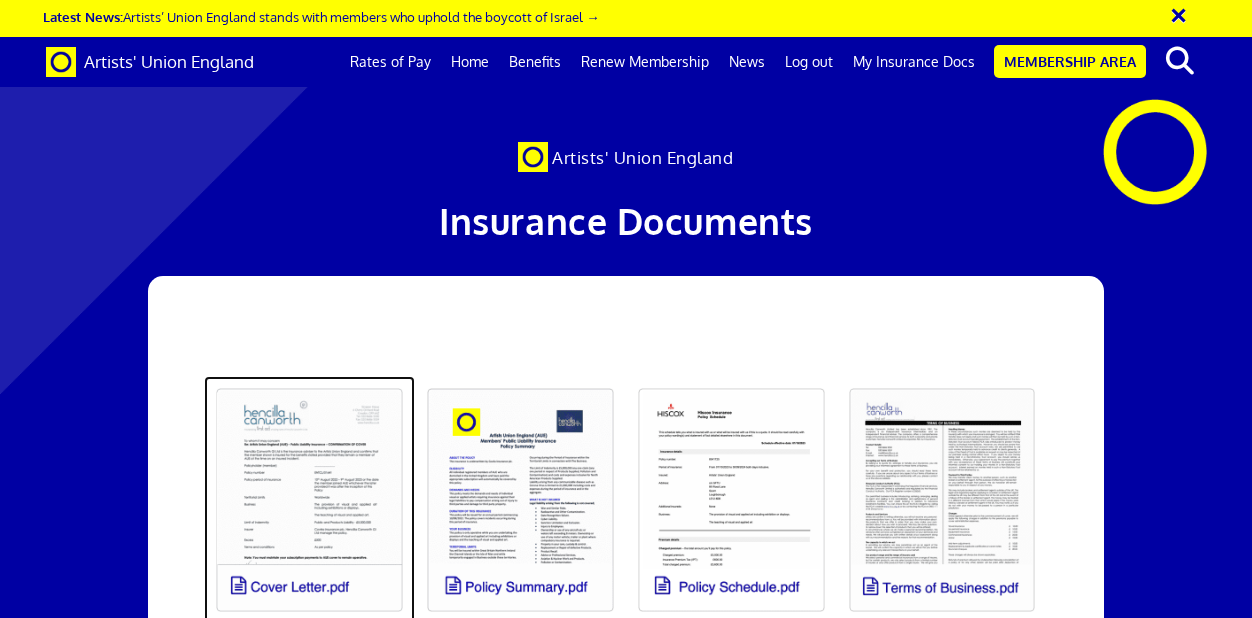 click at bounding box center [309, 500] 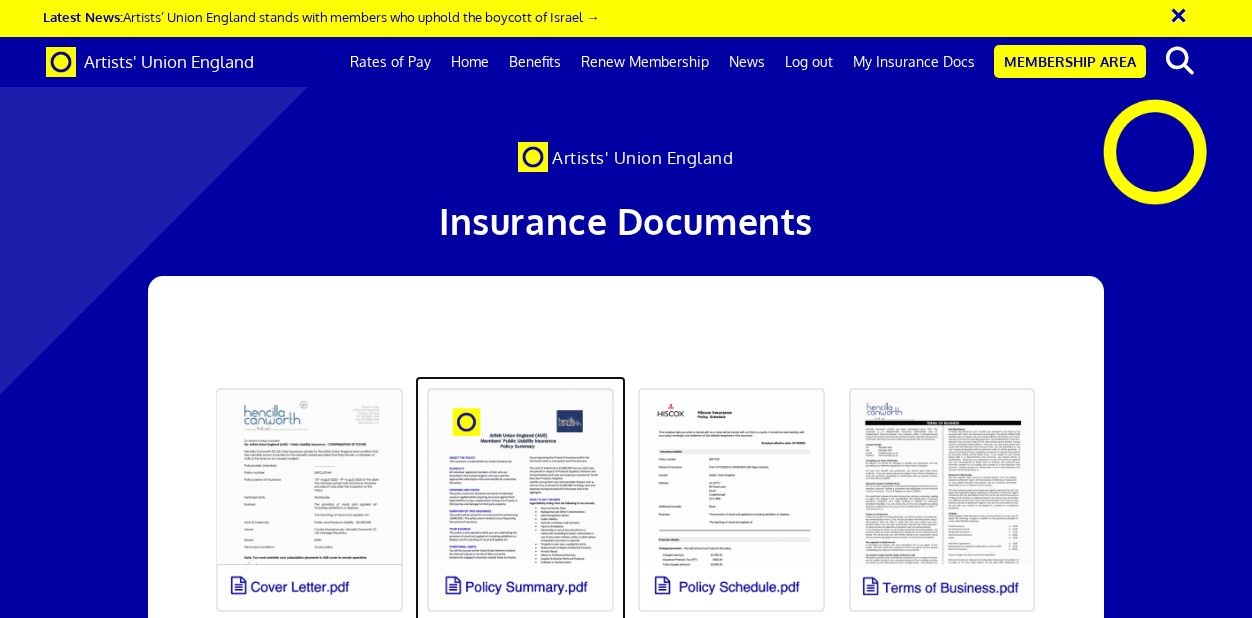 click at bounding box center [520, 500] 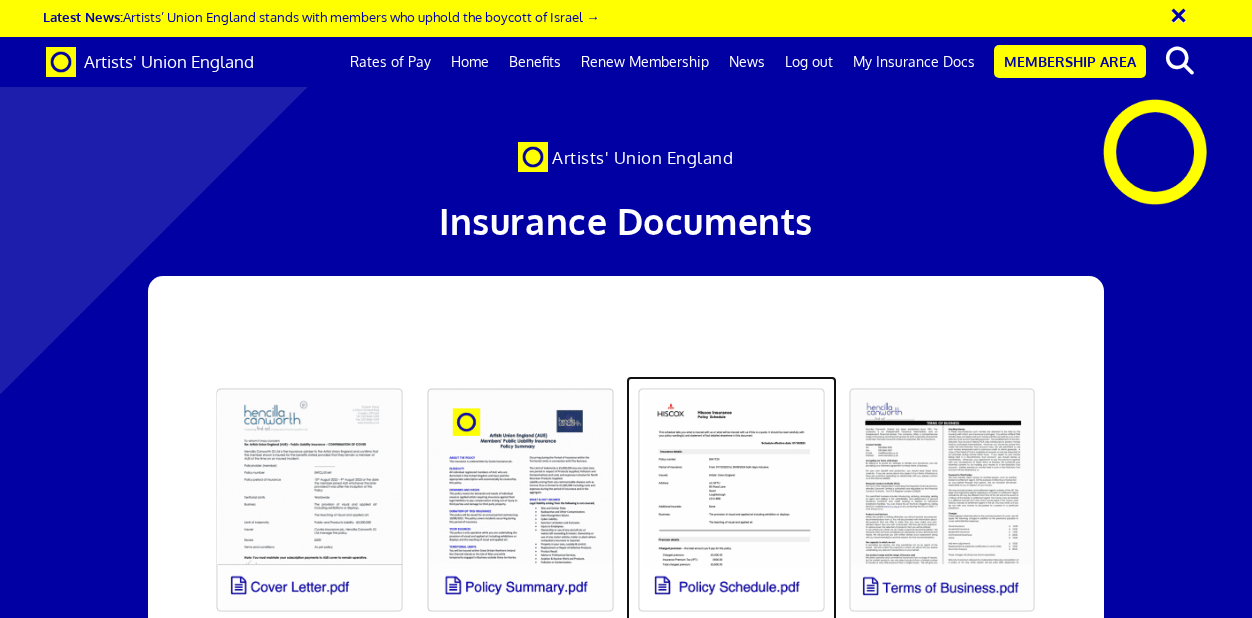 click at bounding box center [731, 500] 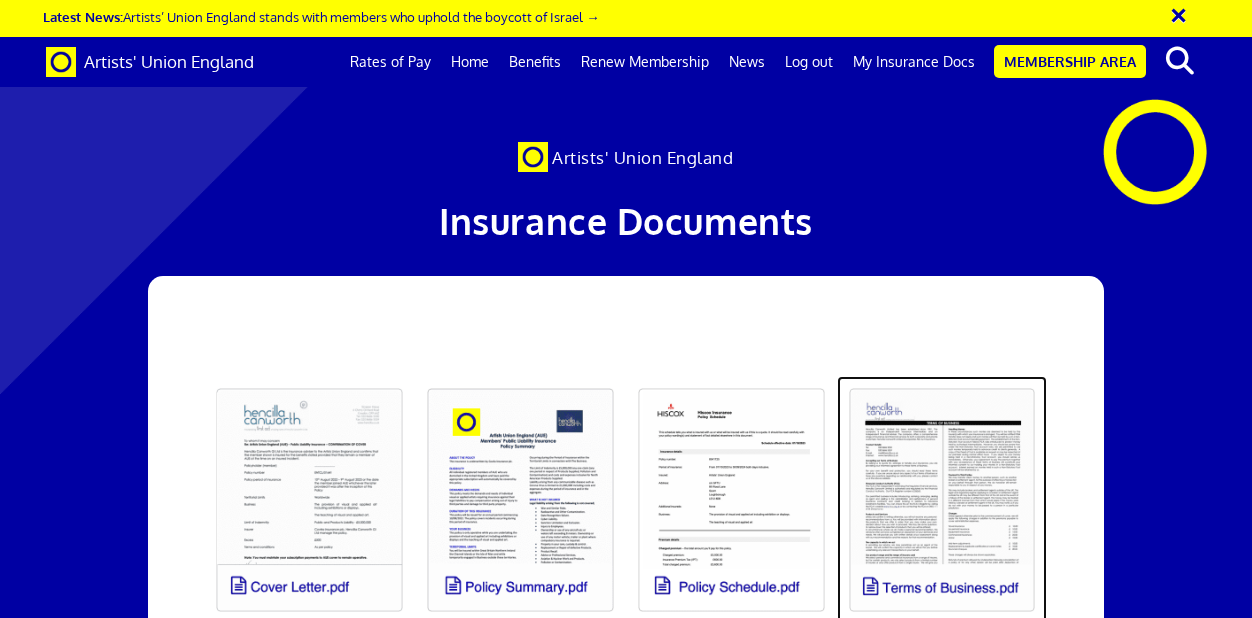 click at bounding box center (942, 500) 